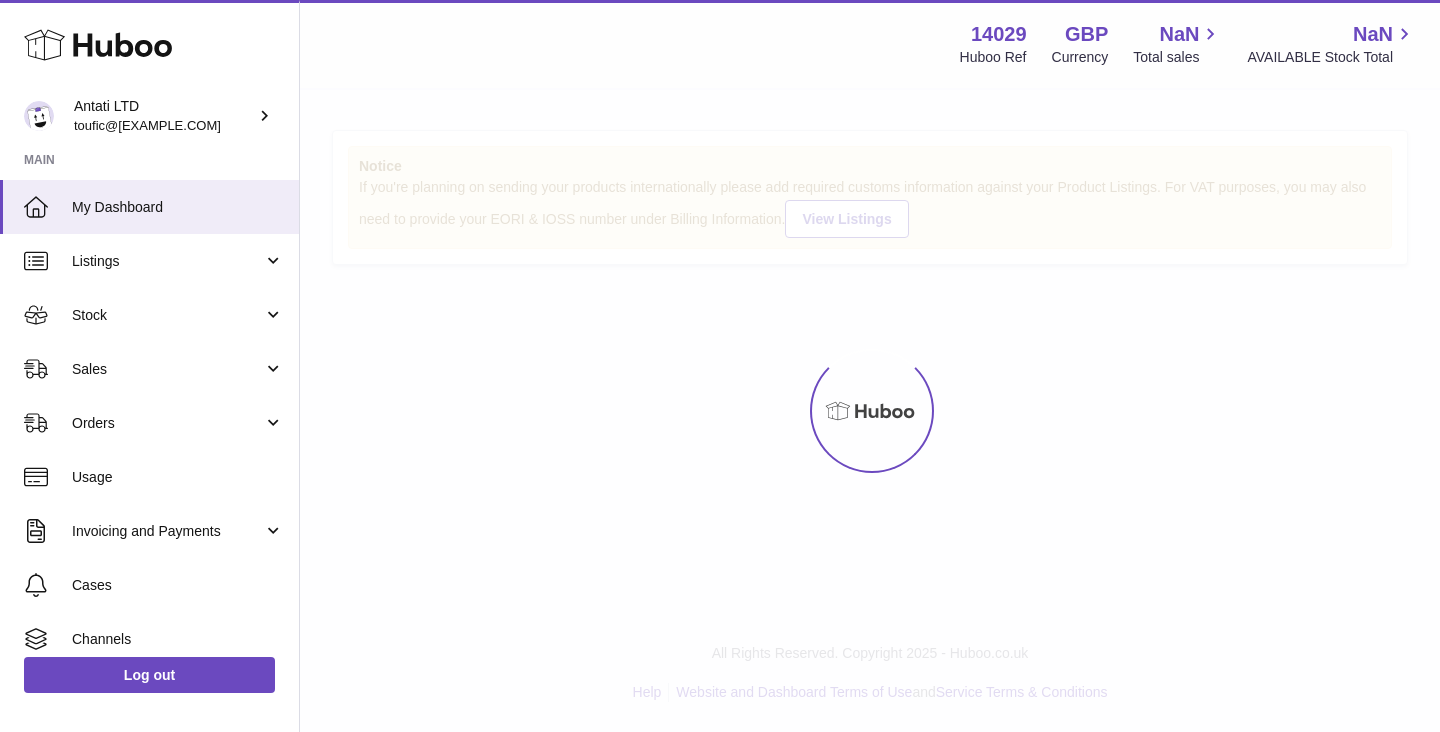 scroll, scrollTop: 0, scrollLeft: 0, axis: both 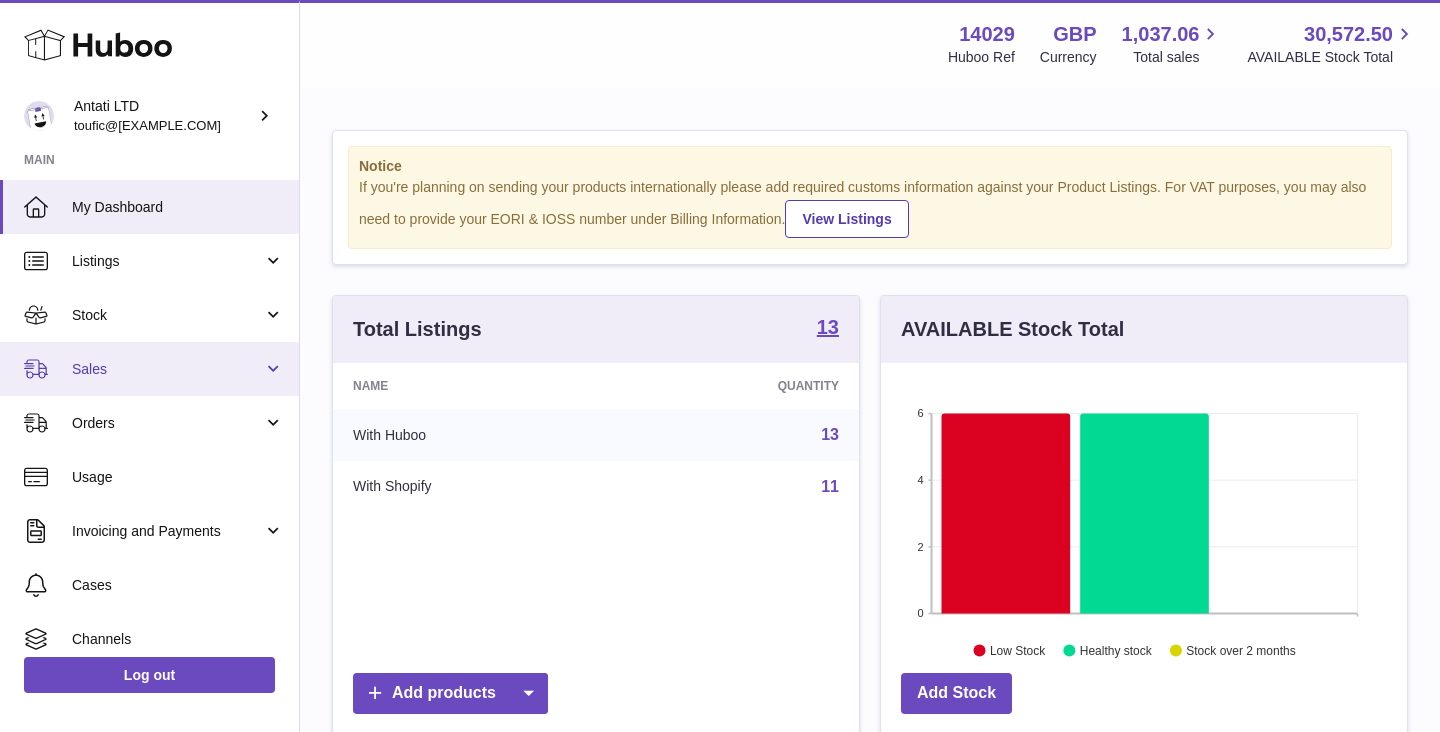 click on "Sales" at bounding box center [149, 369] 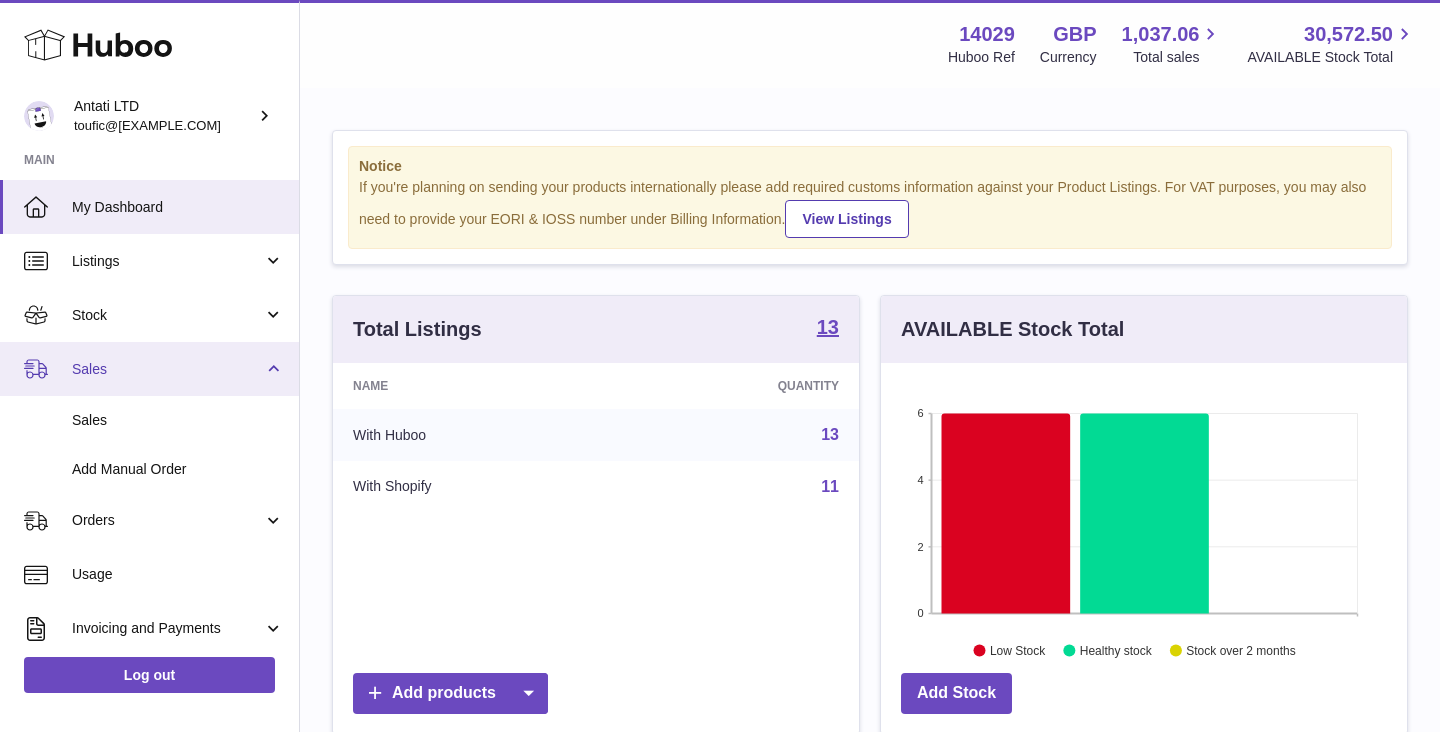 scroll, scrollTop: 62, scrollLeft: 0, axis: vertical 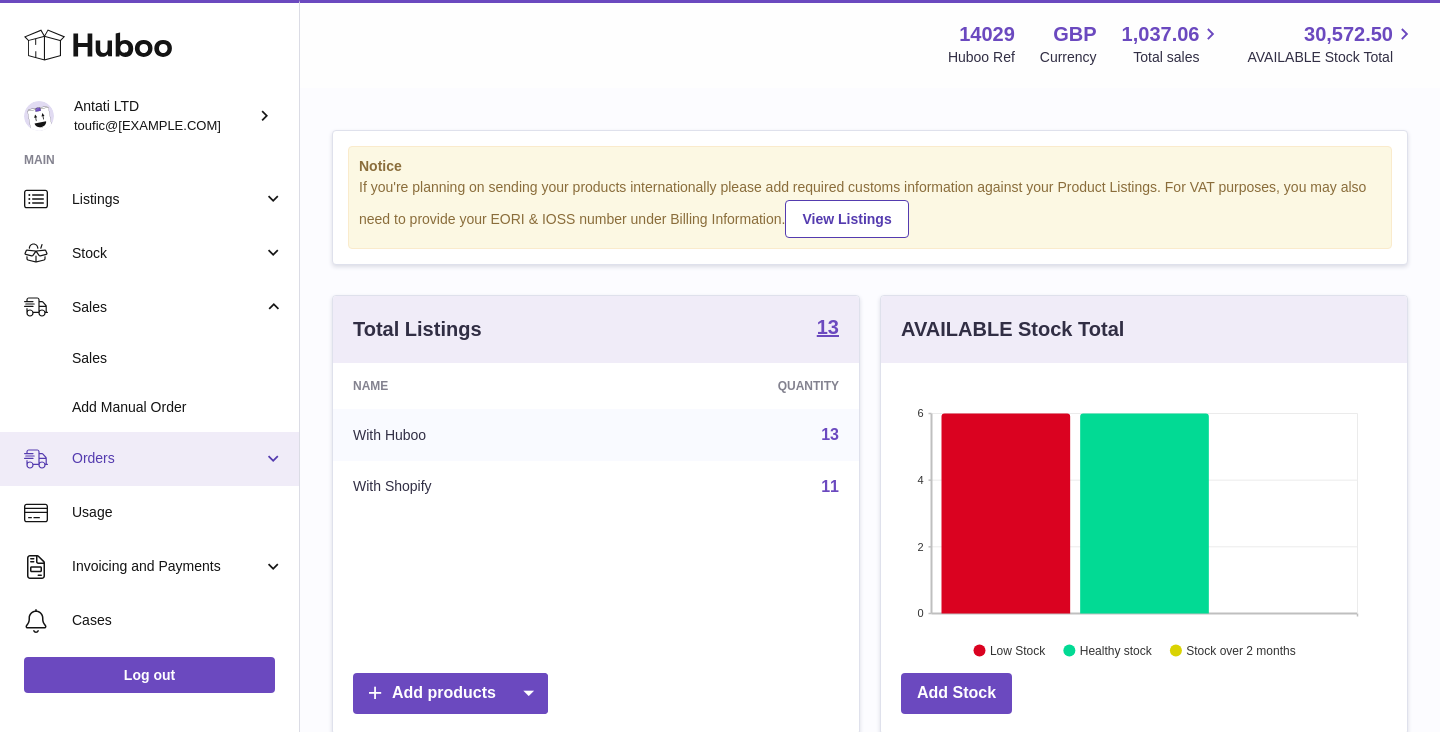 click on "Orders" at bounding box center (149, 459) 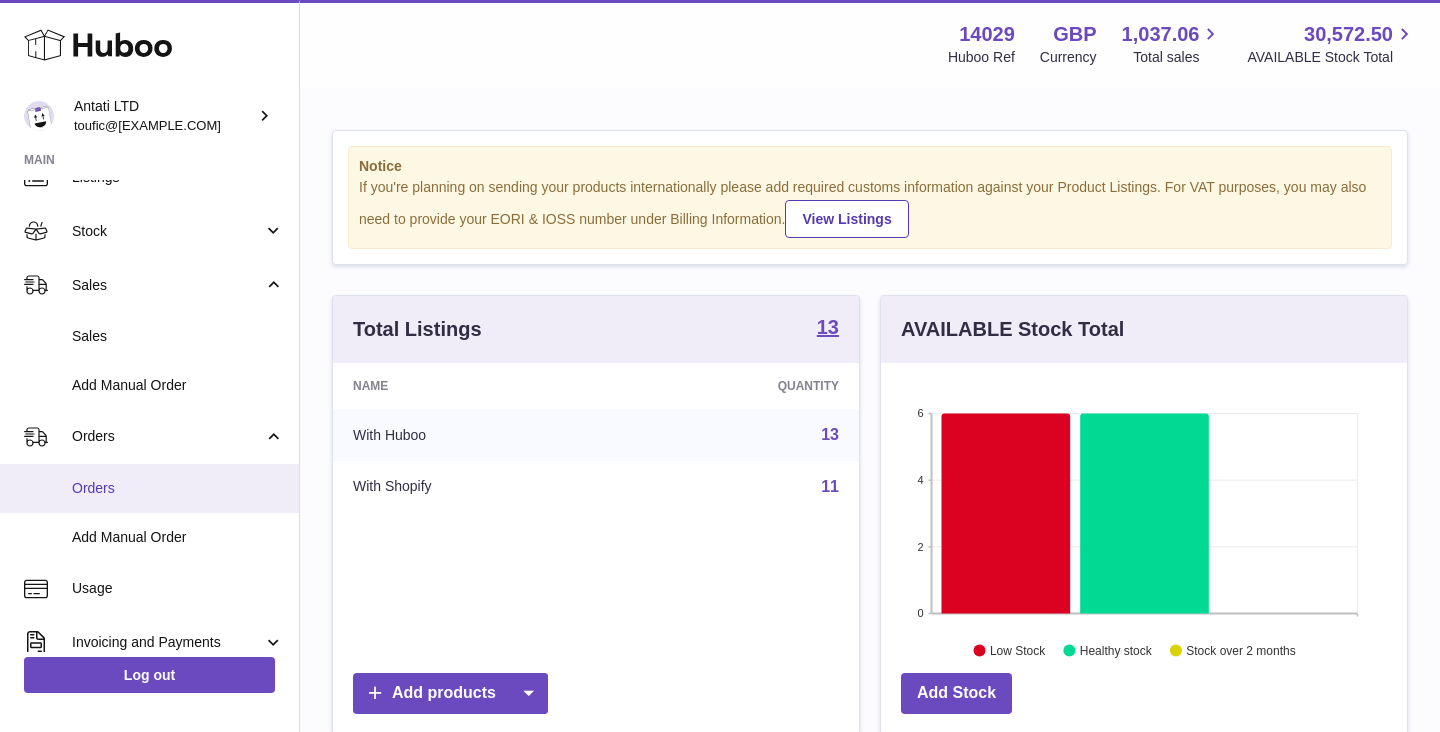 scroll, scrollTop: 28, scrollLeft: 0, axis: vertical 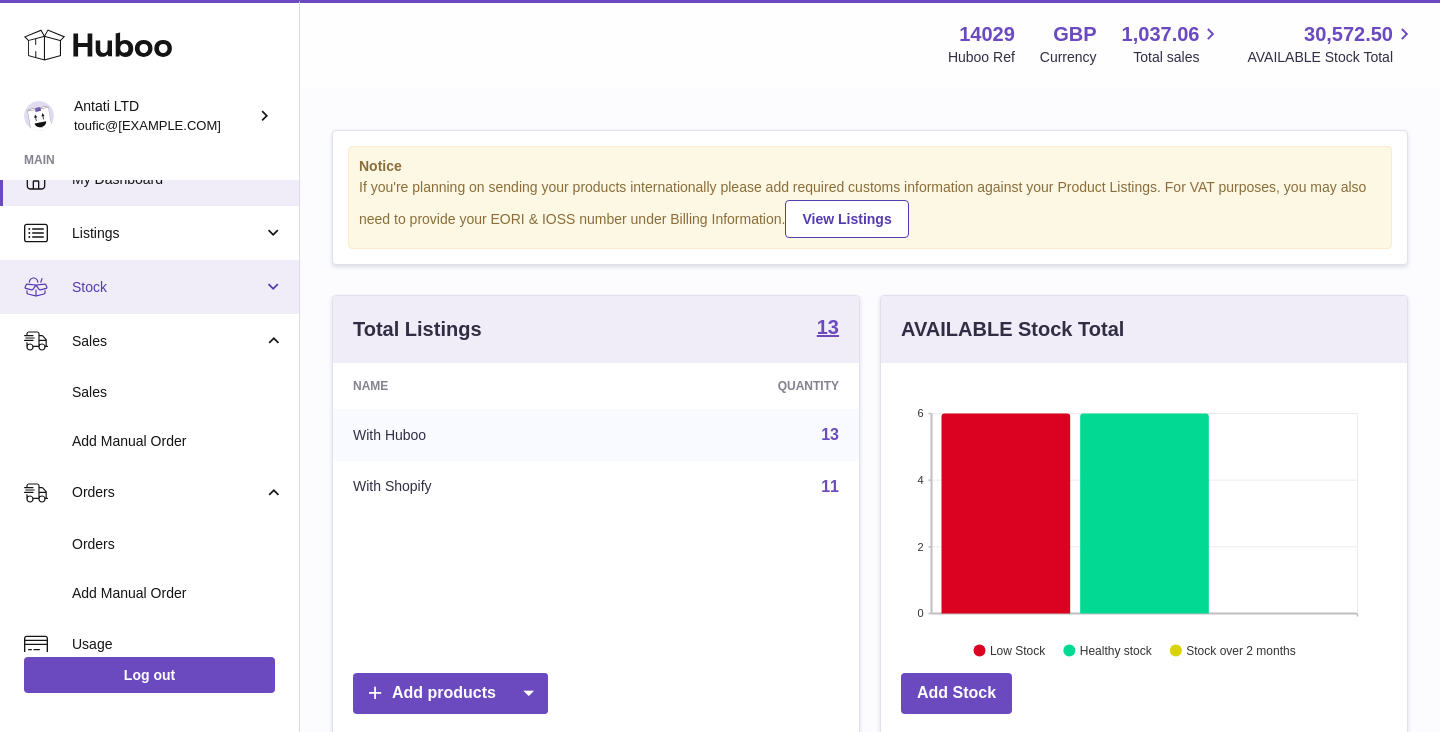click on "Stock" at bounding box center [149, 287] 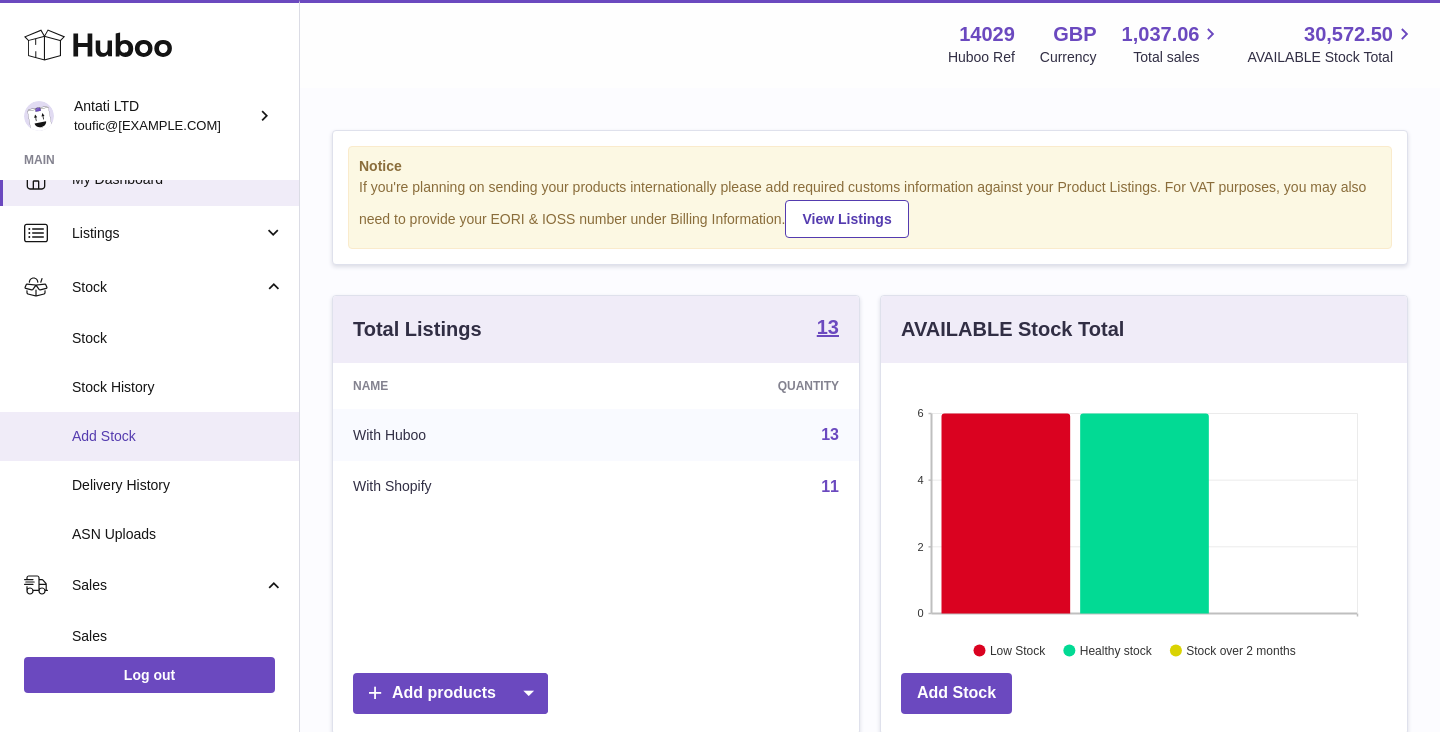 click on "Add Stock" at bounding box center (149, 436) 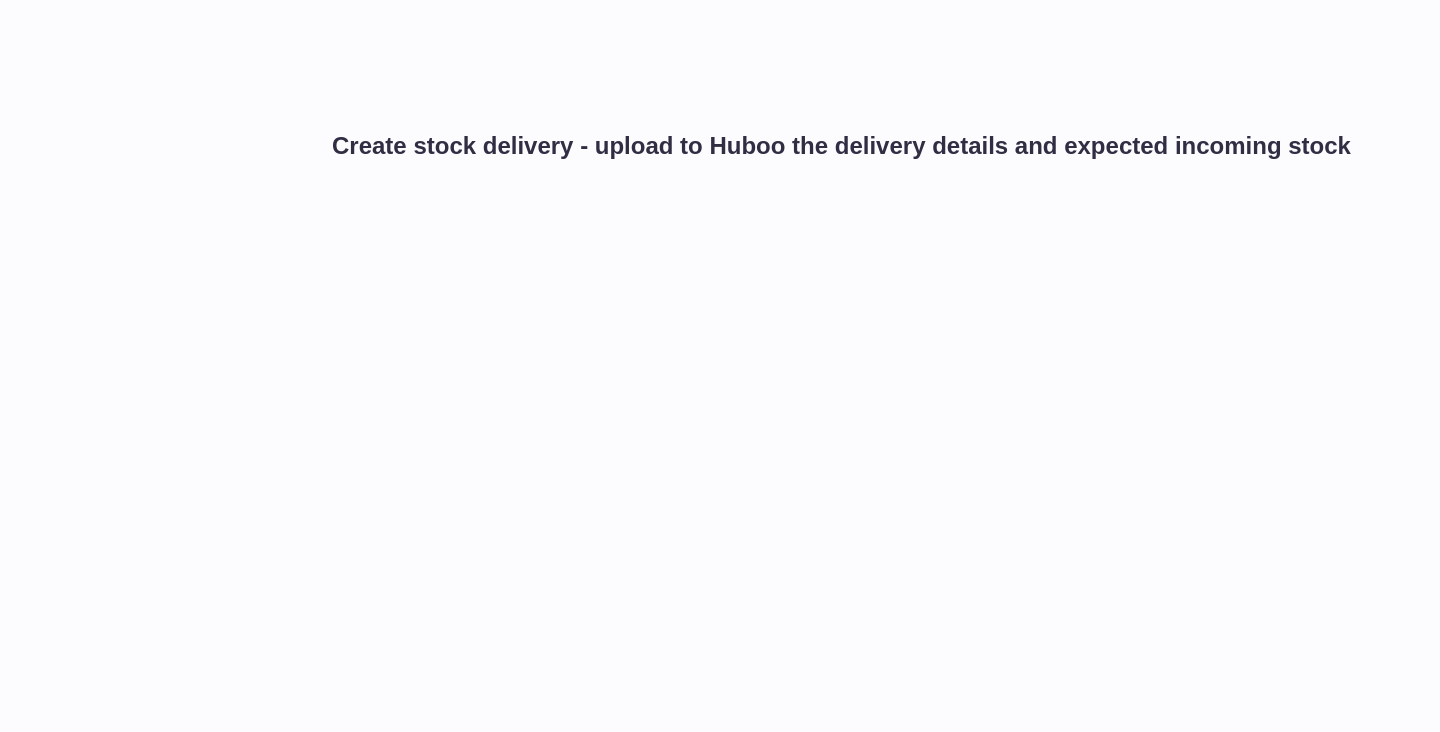 scroll, scrollTop: 0, scrollLeft: 0, axis: both 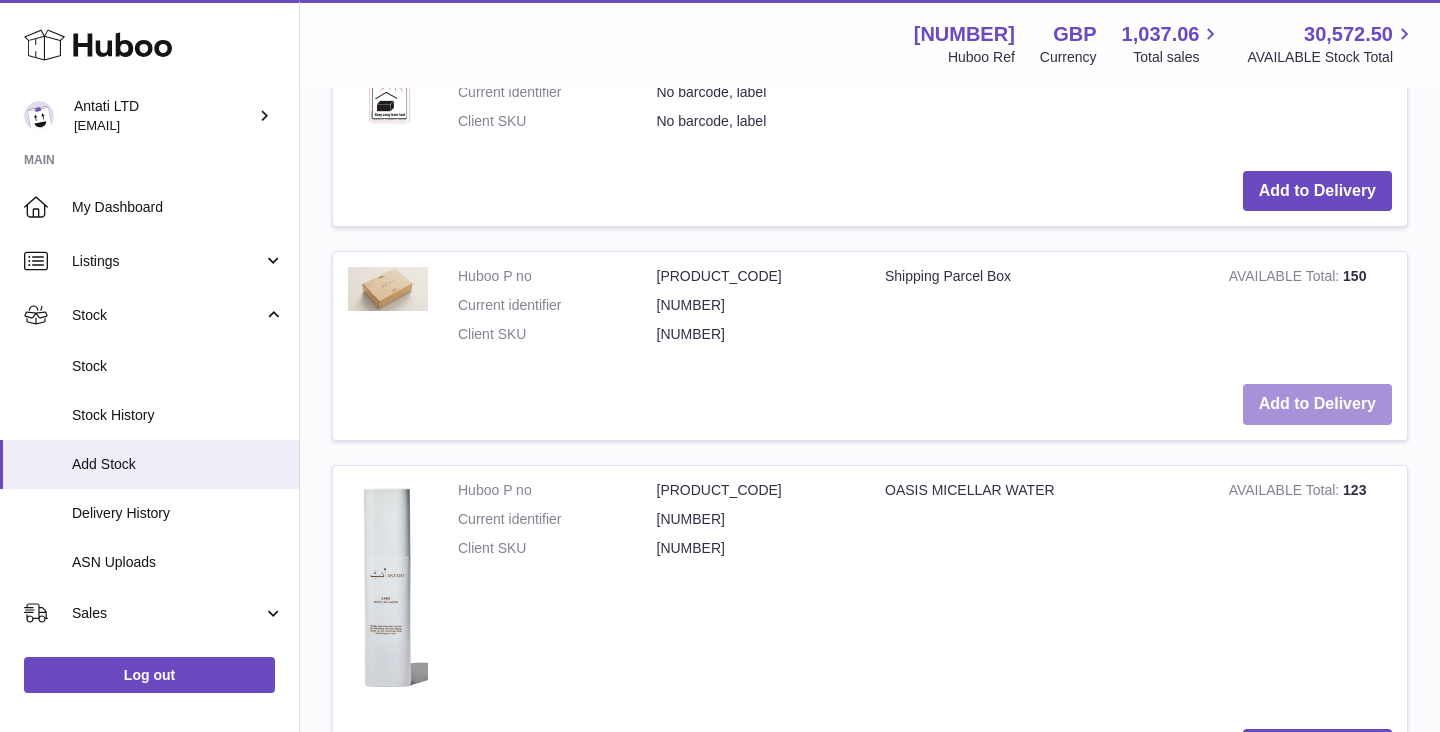 click on "Add to Delivery" at bounding box center (1317, 404) 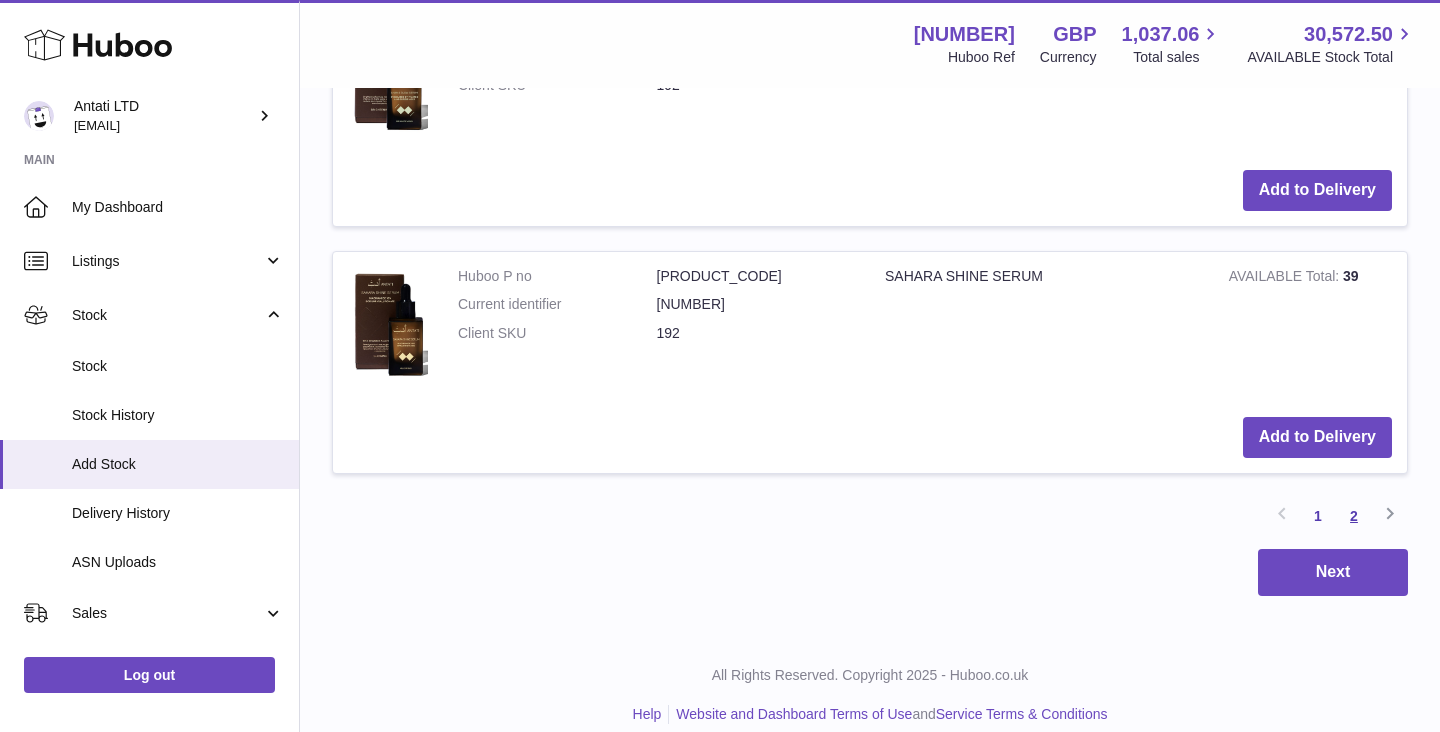 click on "2" at bounding box center (1354, 516) 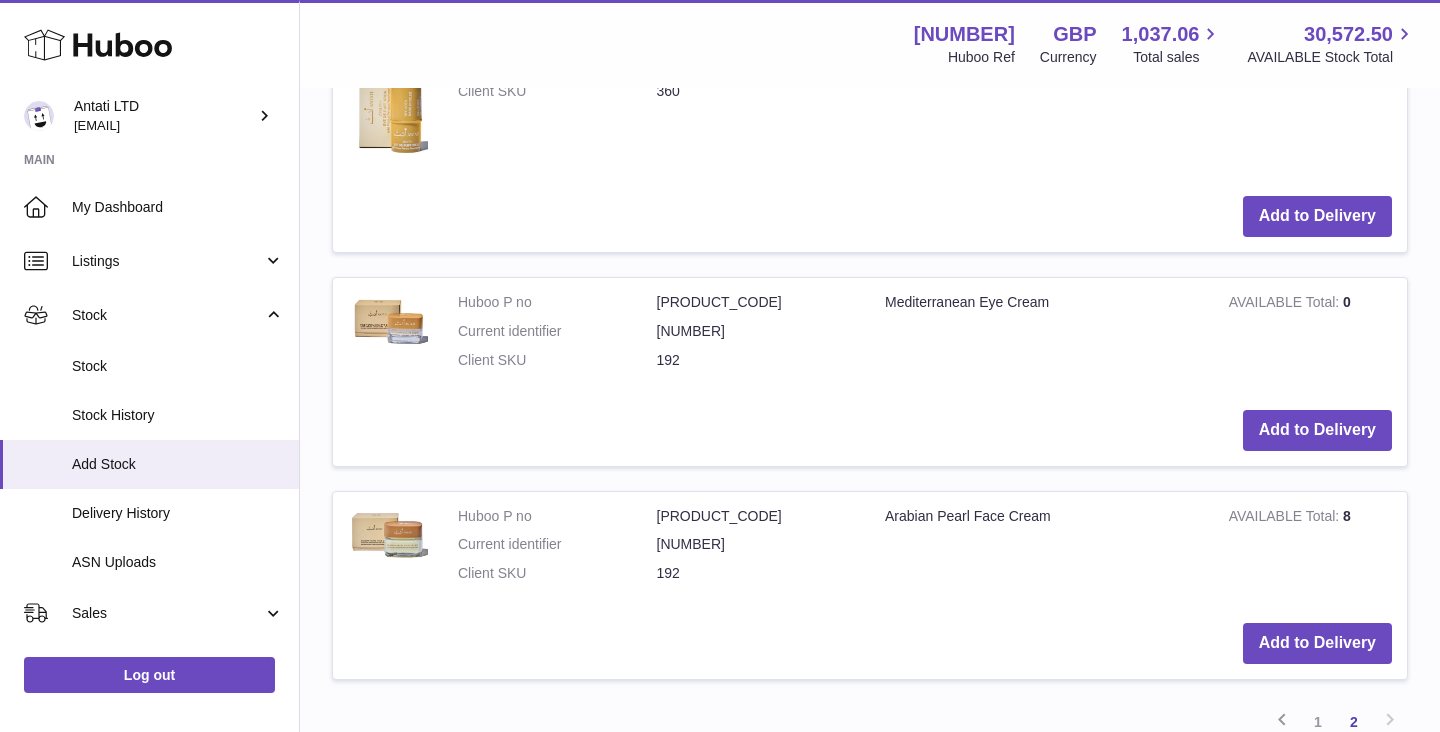 scroll, scrollTop: 910, scrollLeft: 0, axis: vertical 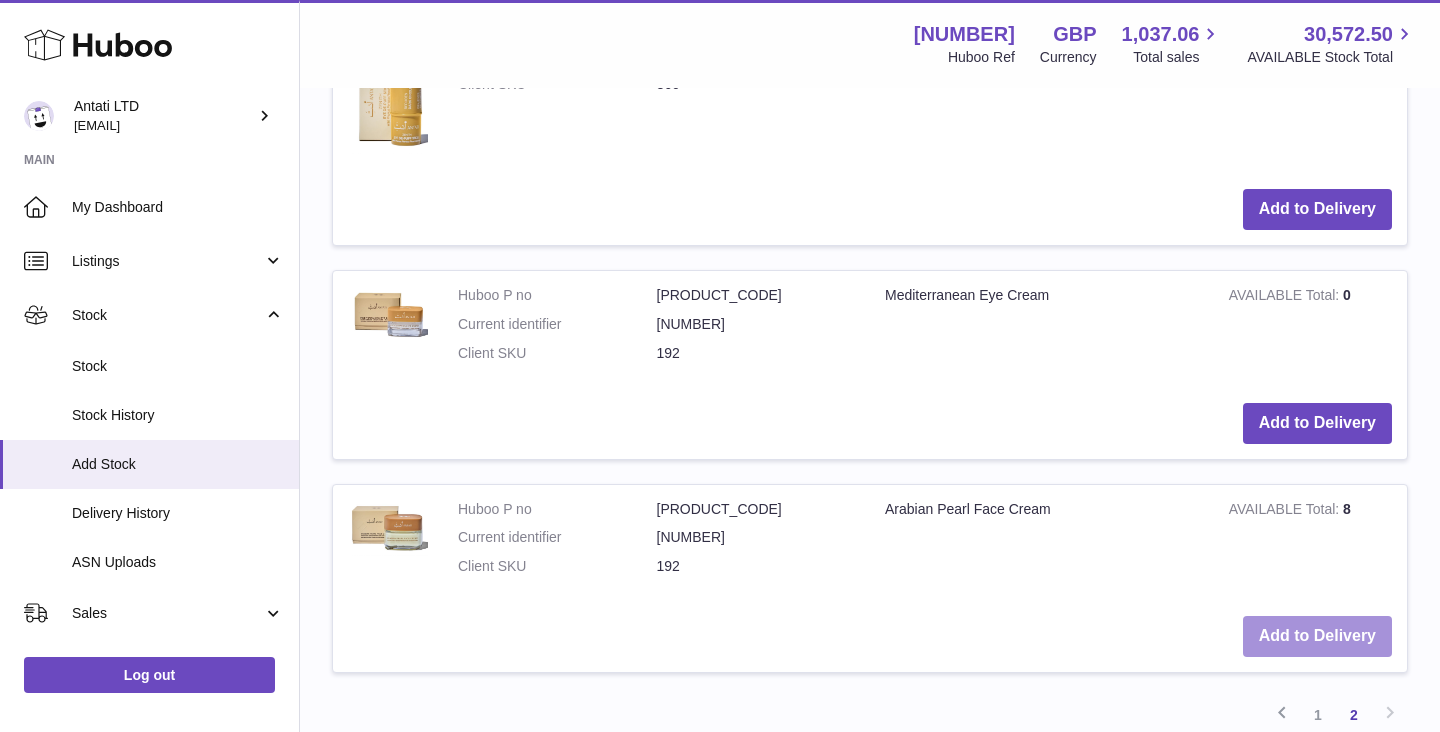 click on "Add to Delivery" at bounding box center (1317, 636) 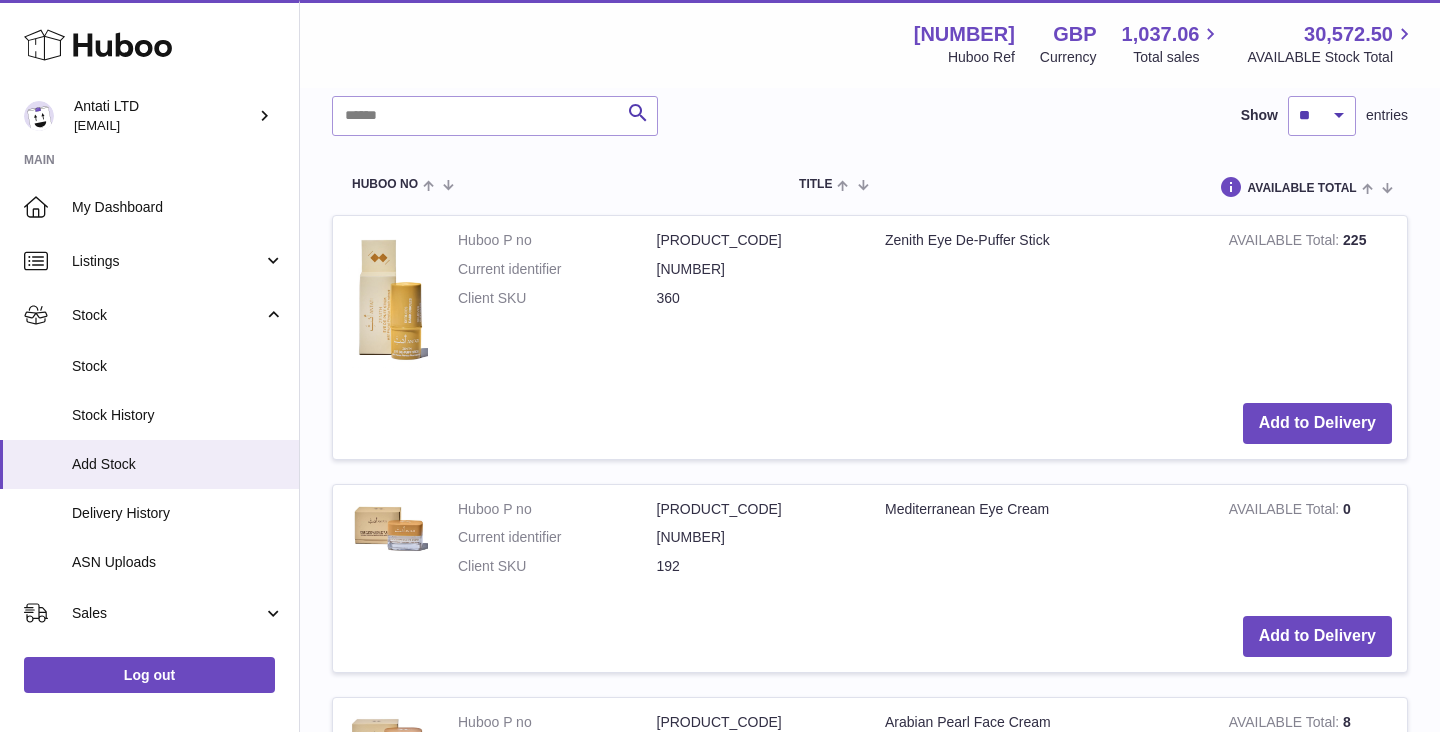 scroll, scrollTop: 1123, scrollLeft: 0, axis: vertical 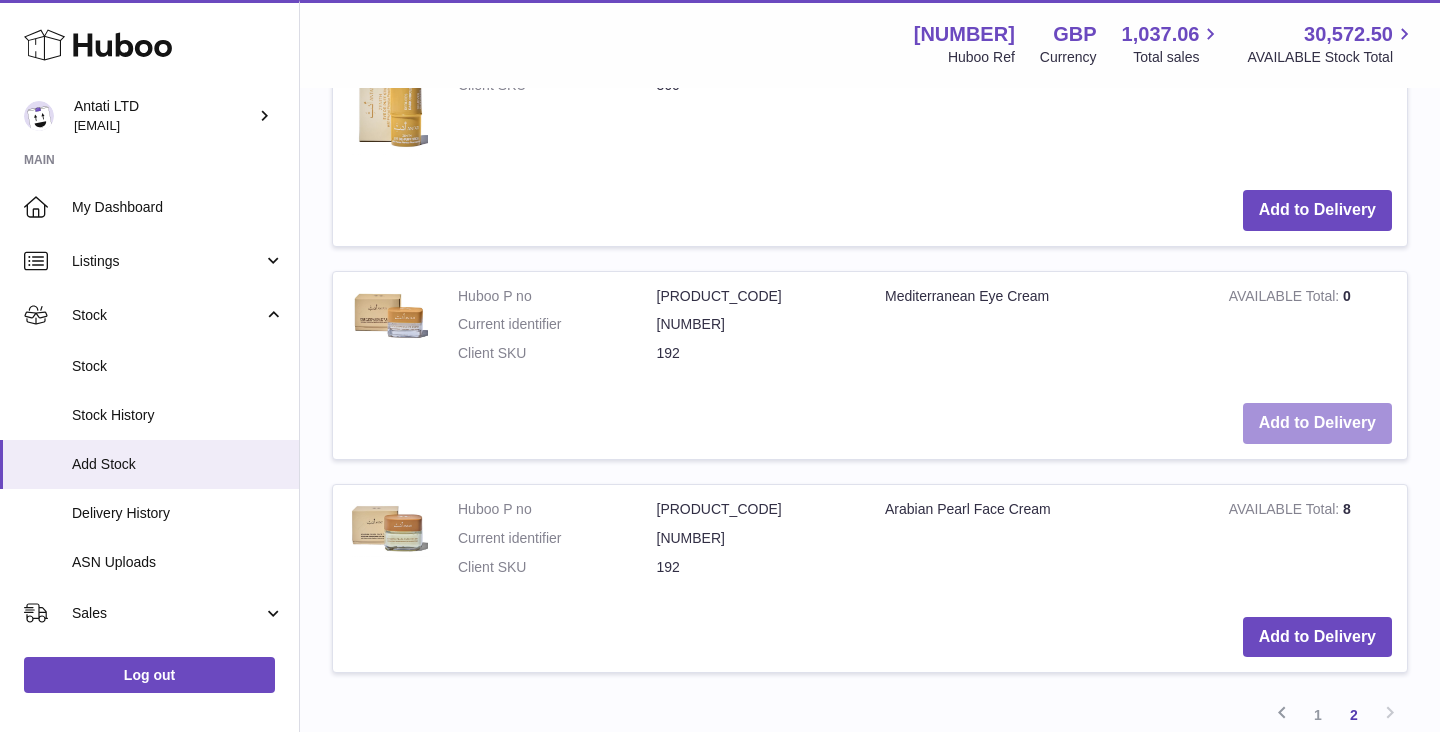 click on "Add to Delivery" at bounding box center [1317, 423] 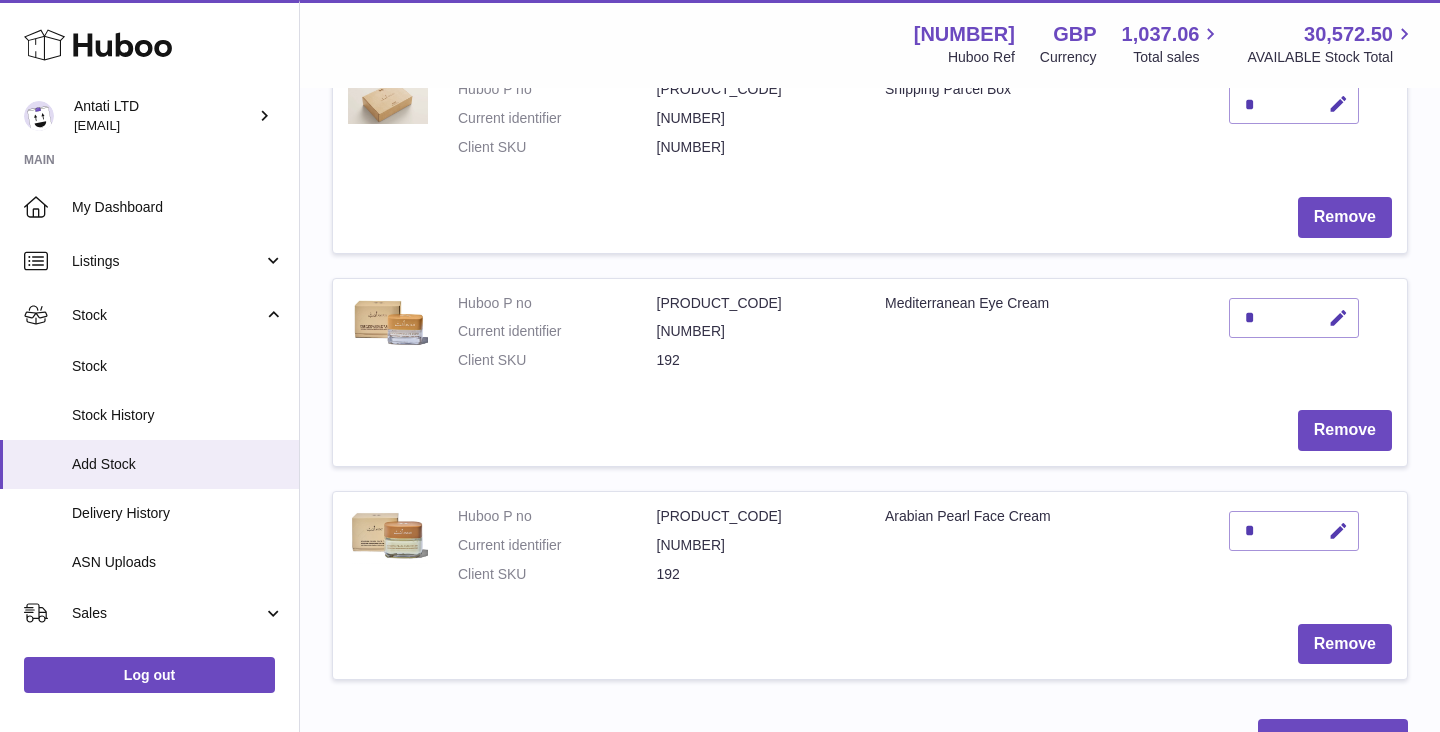 scroll, scrollTop: 351, scrollLeft: 0, axis: vertical 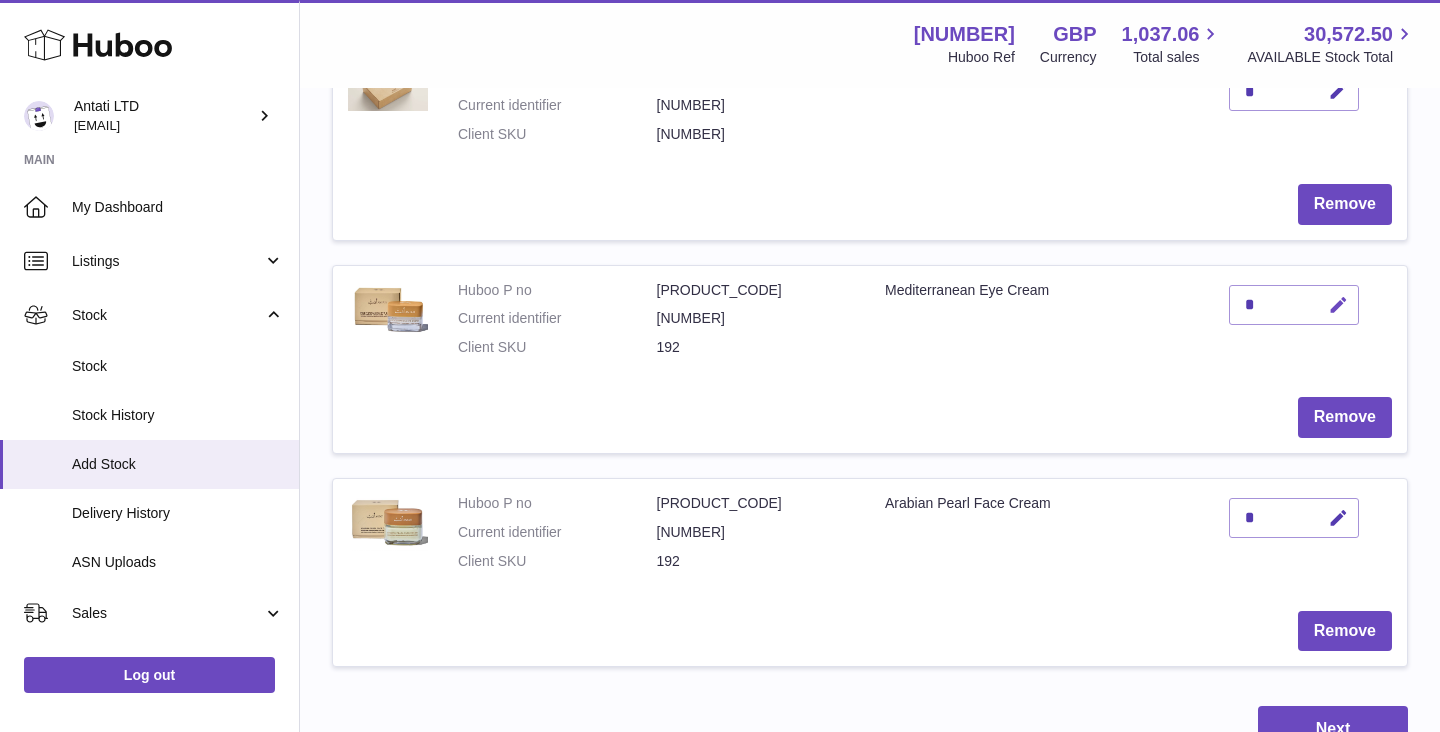click at bounding box center [1338, 305] 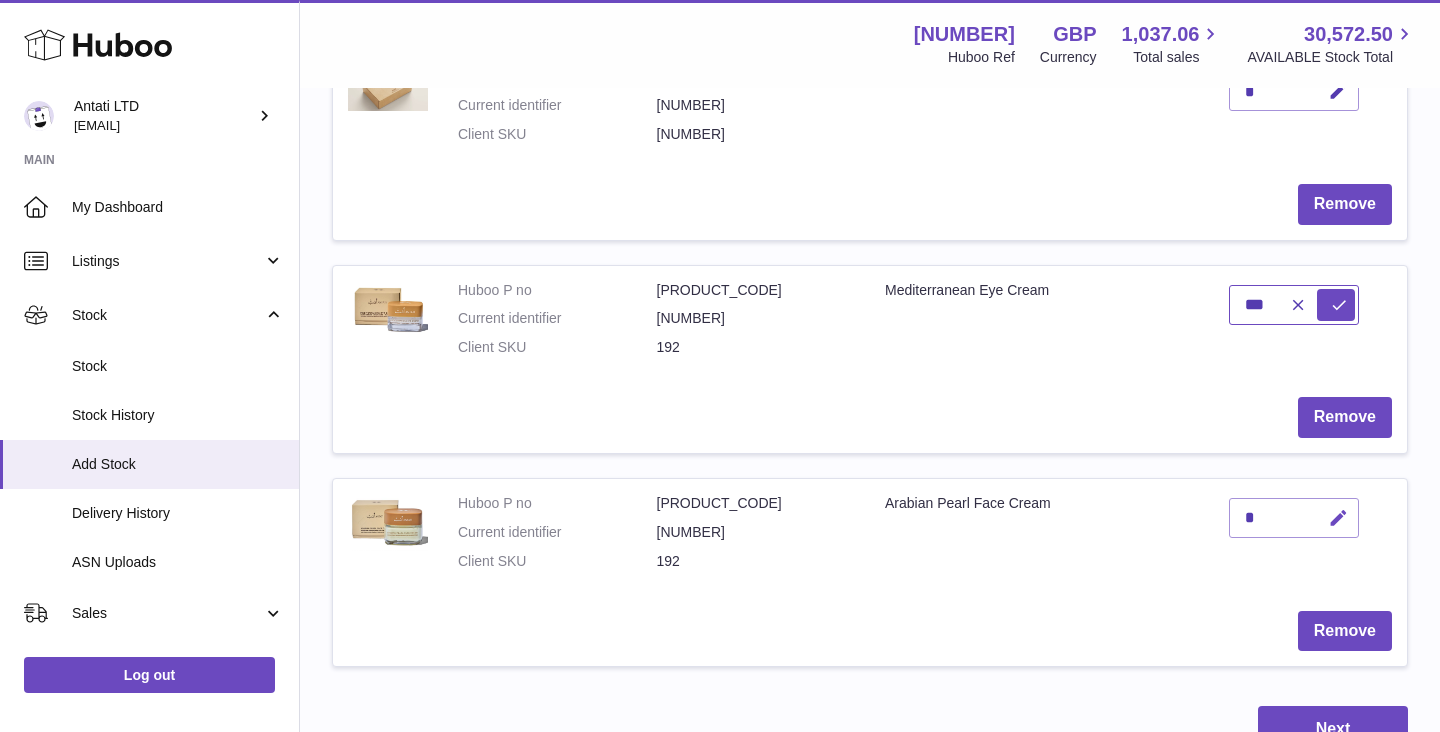 type on "***" 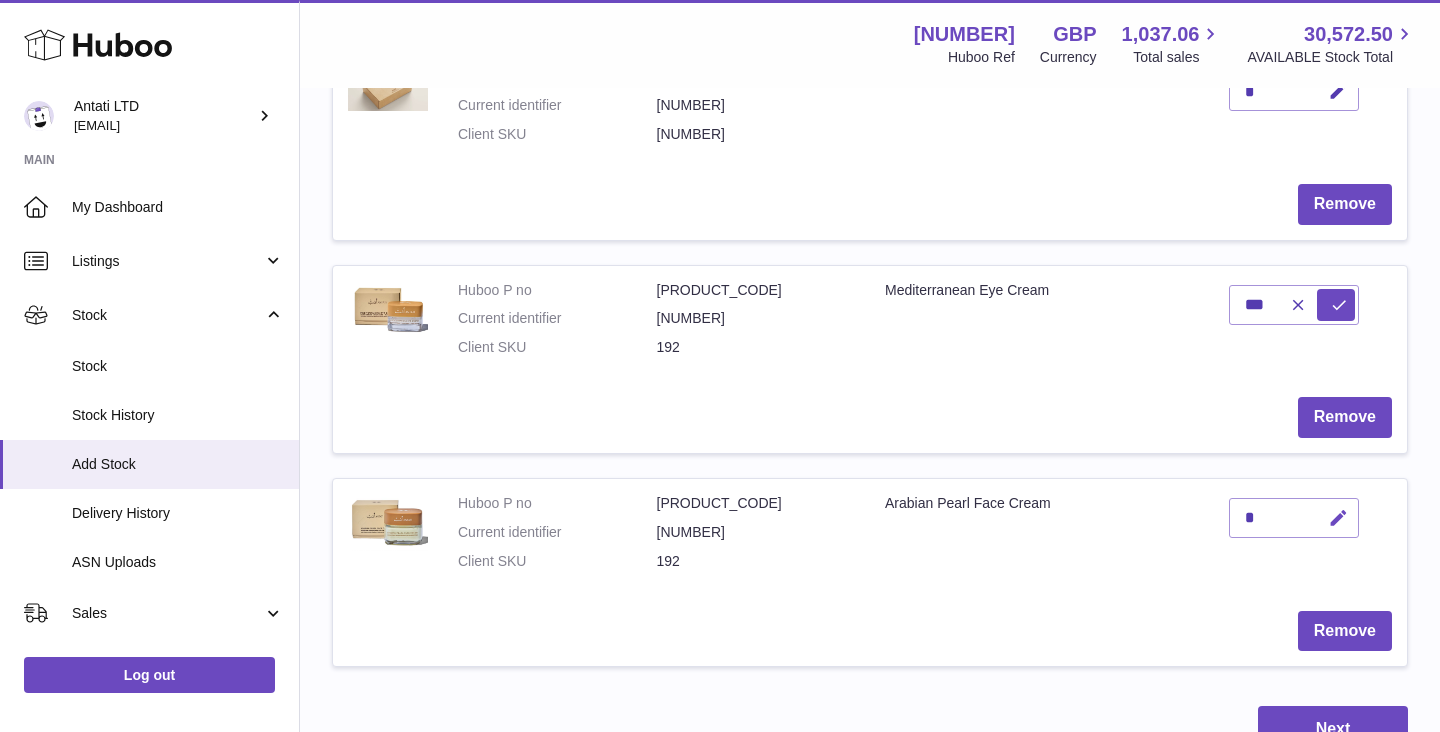 click at bounding box center (1338, 518) 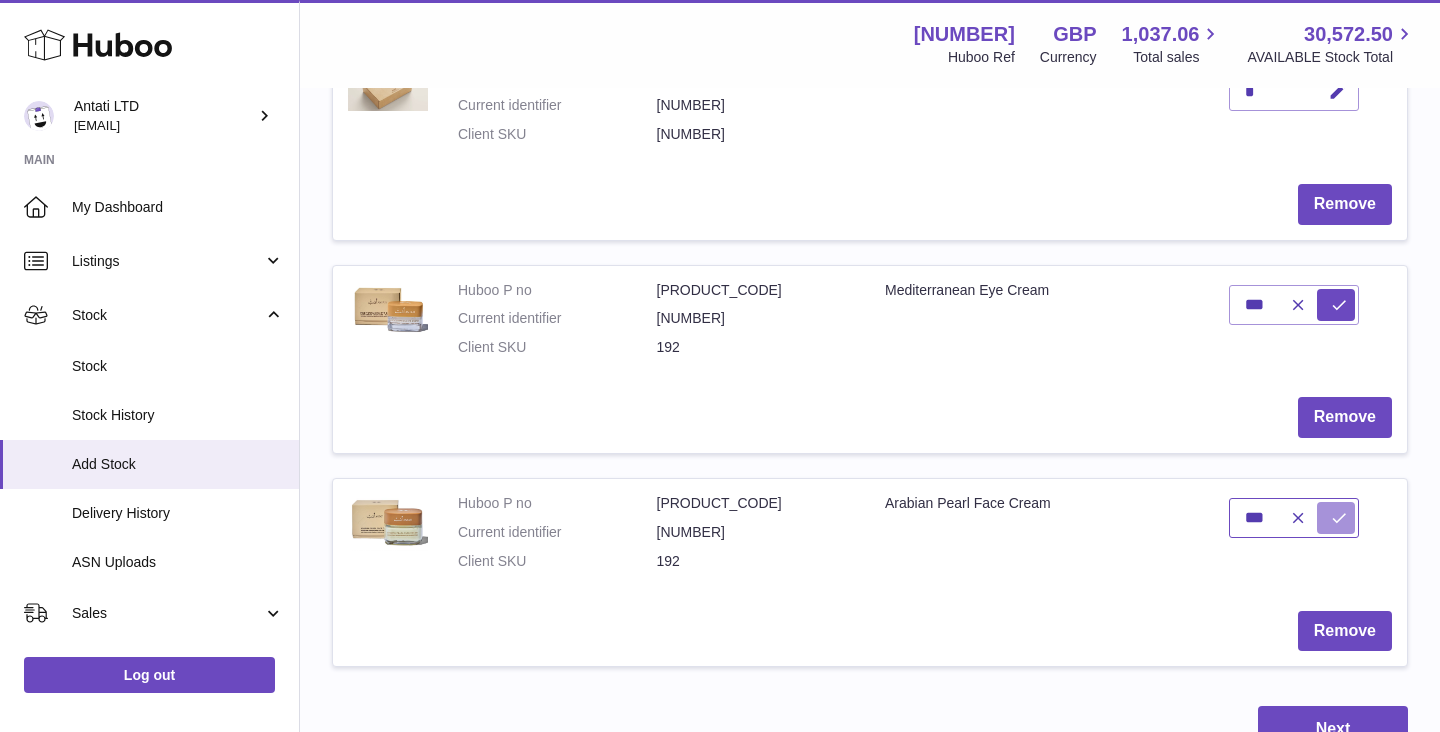 type on "***" 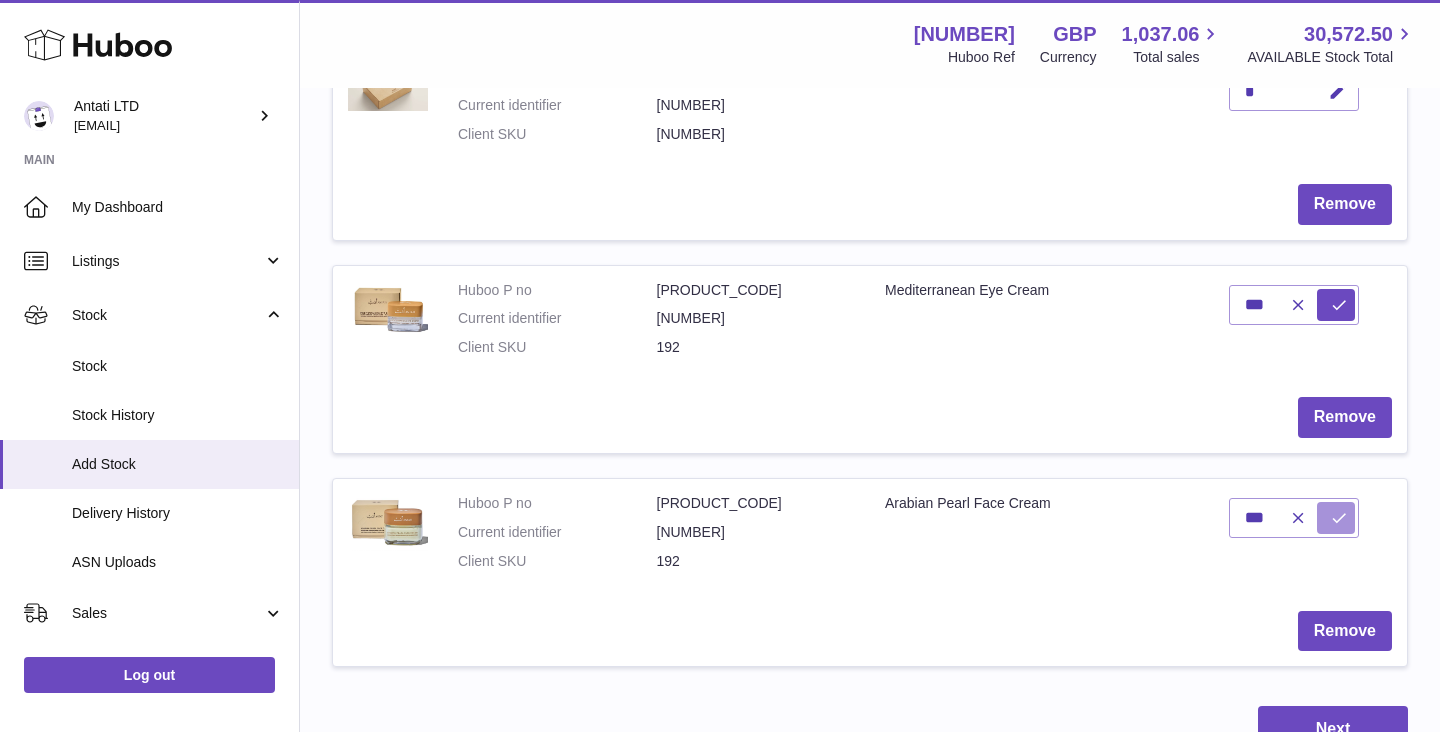 click at bounding box center [1339, 518] 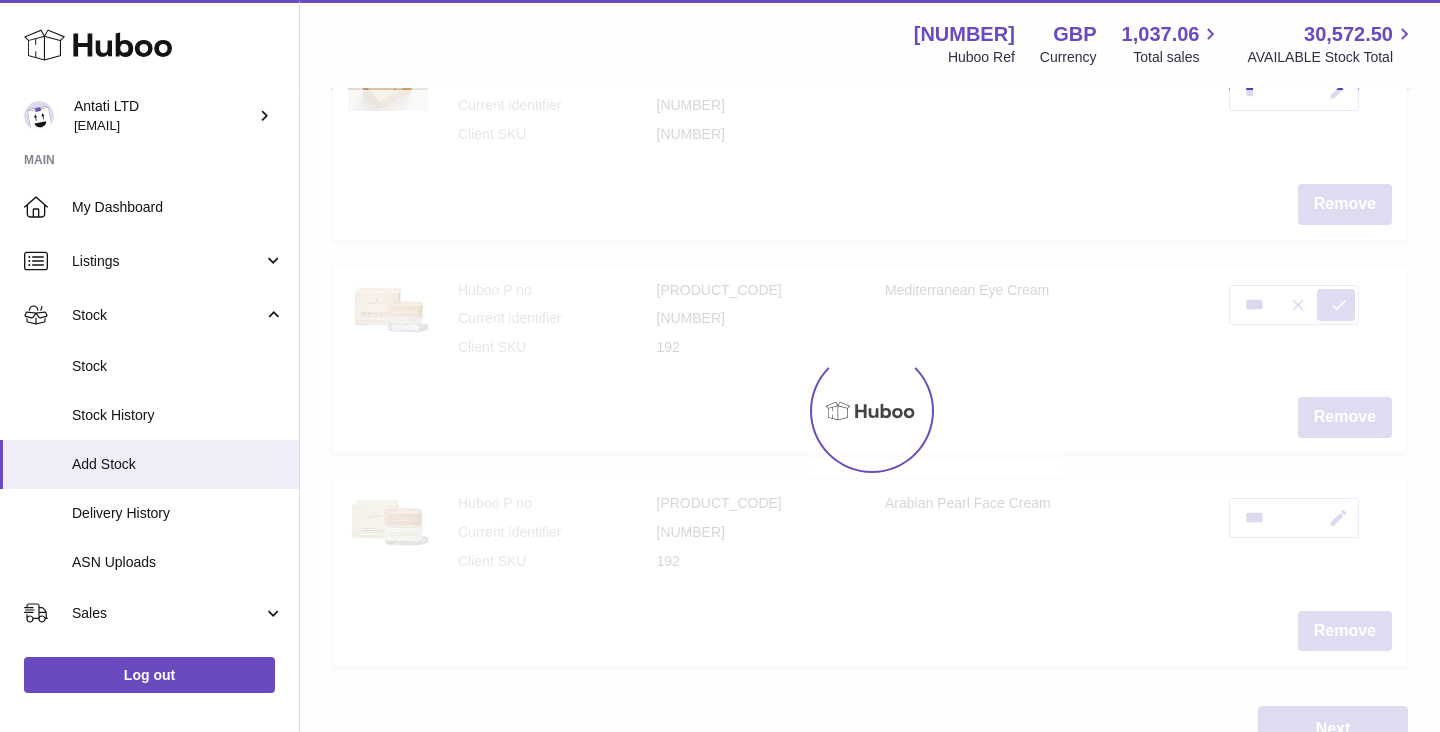 type on "*" 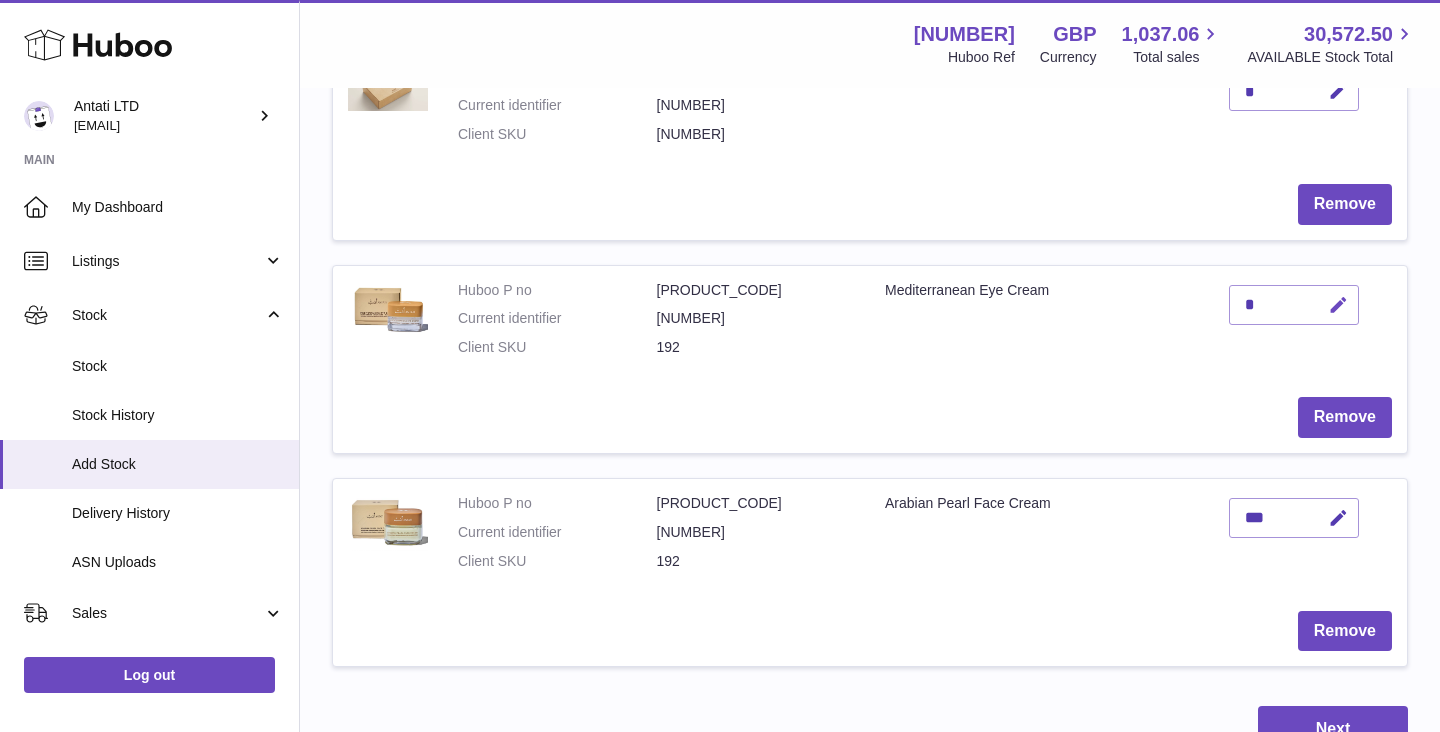 click at bounding box center (1338, 305) 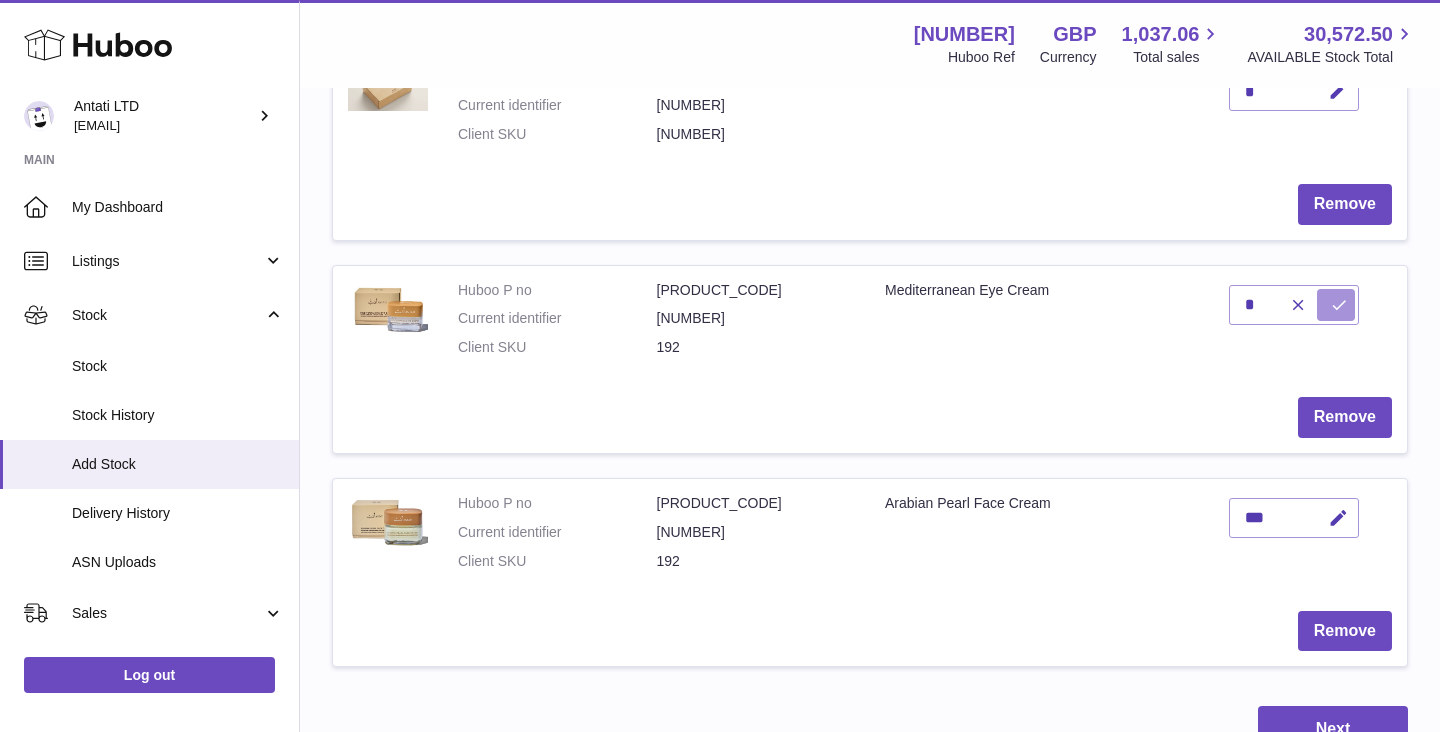 click at bounding box center [1339, 305] 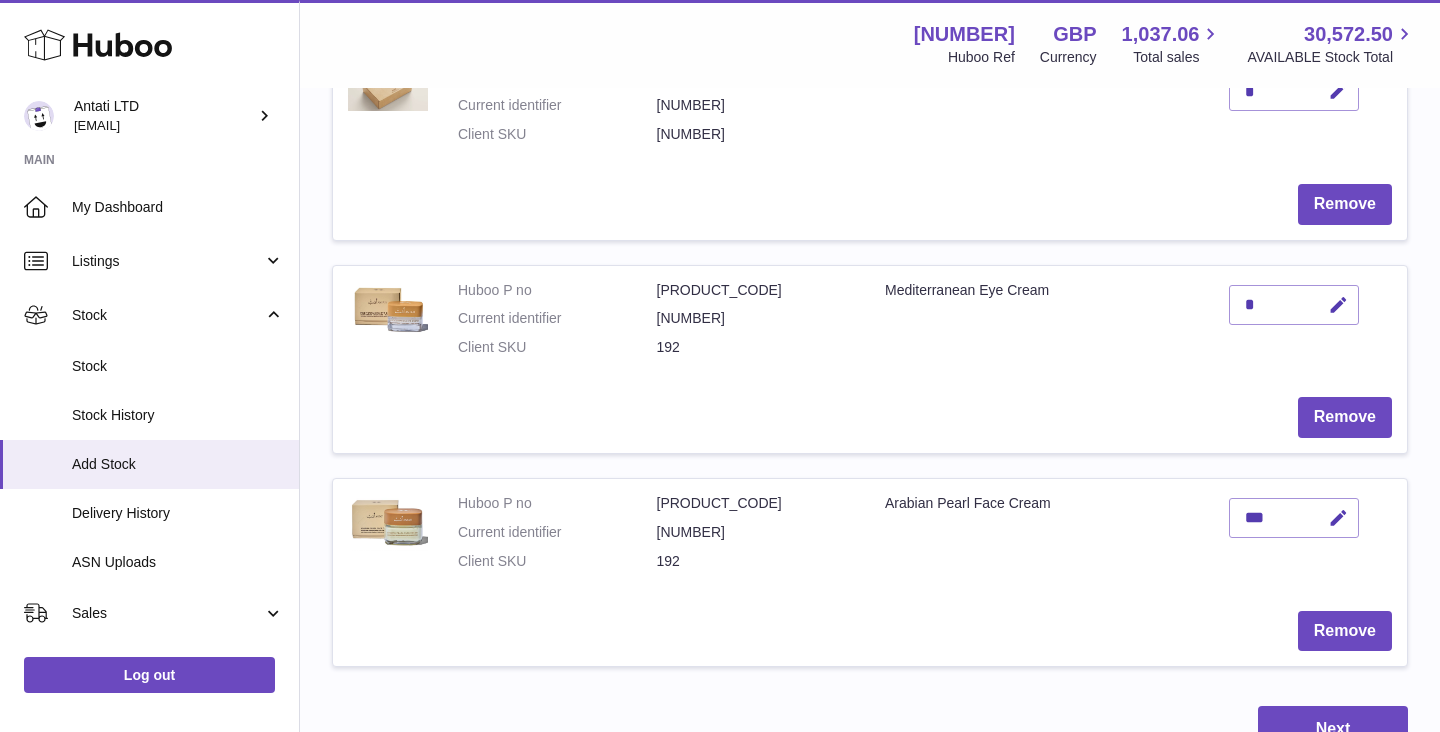 click on "*" at bounding box center (1294, 305) 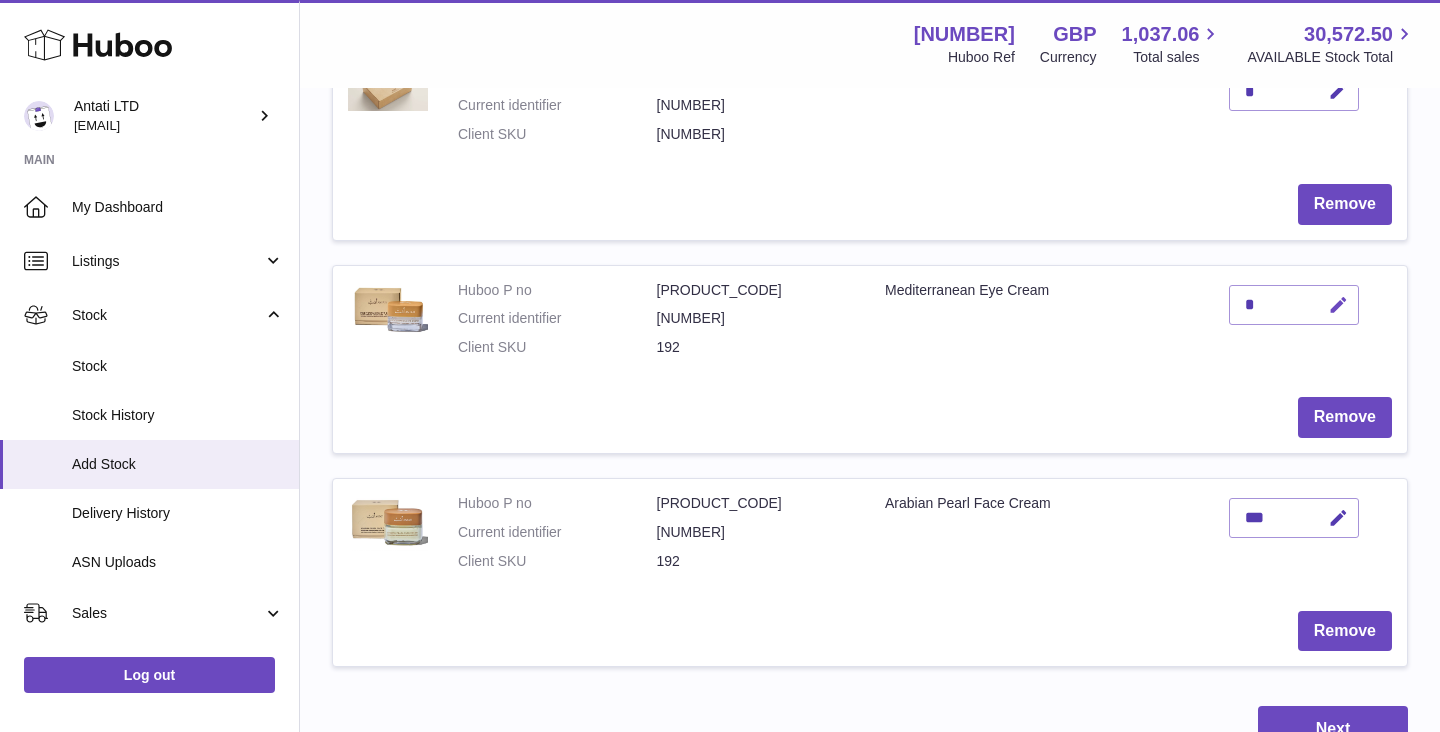 click at bounding box center (1338, 305) 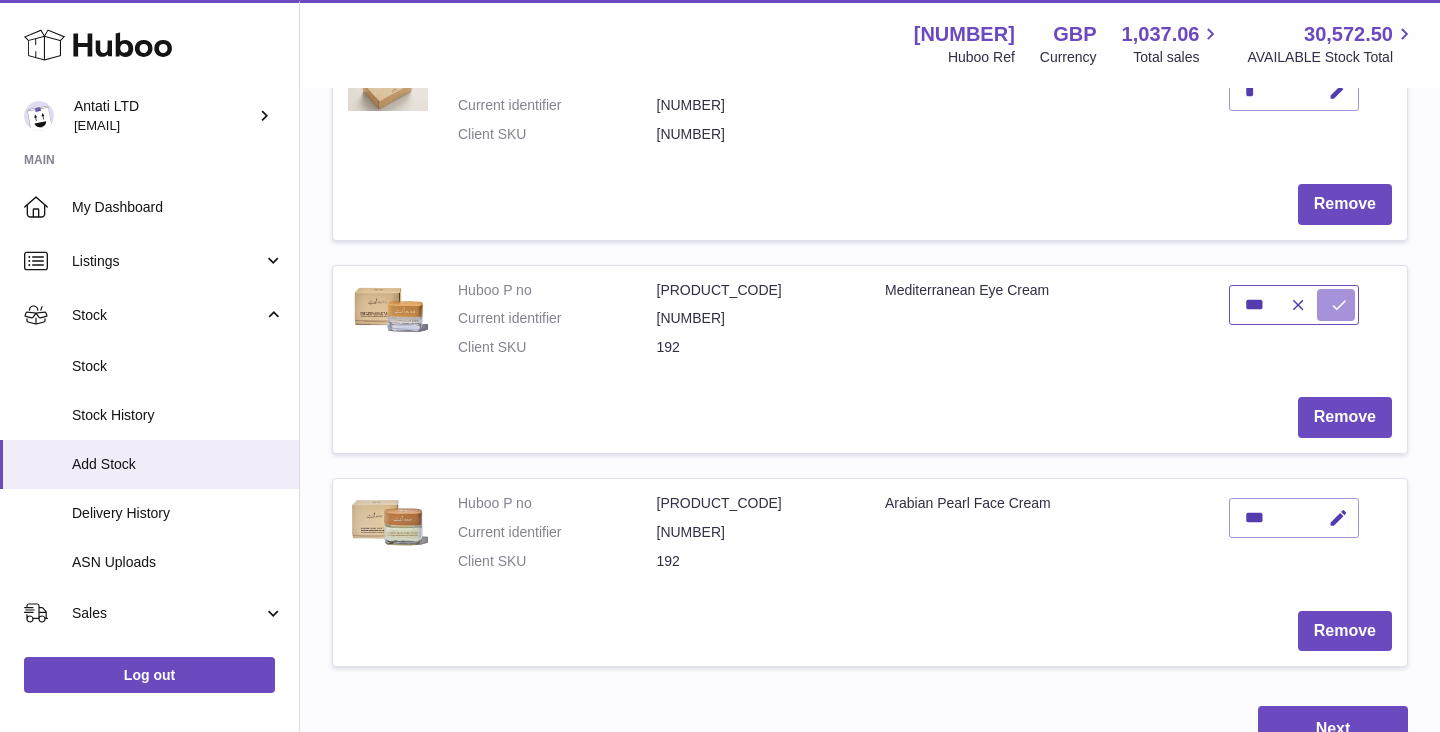 type on "***" 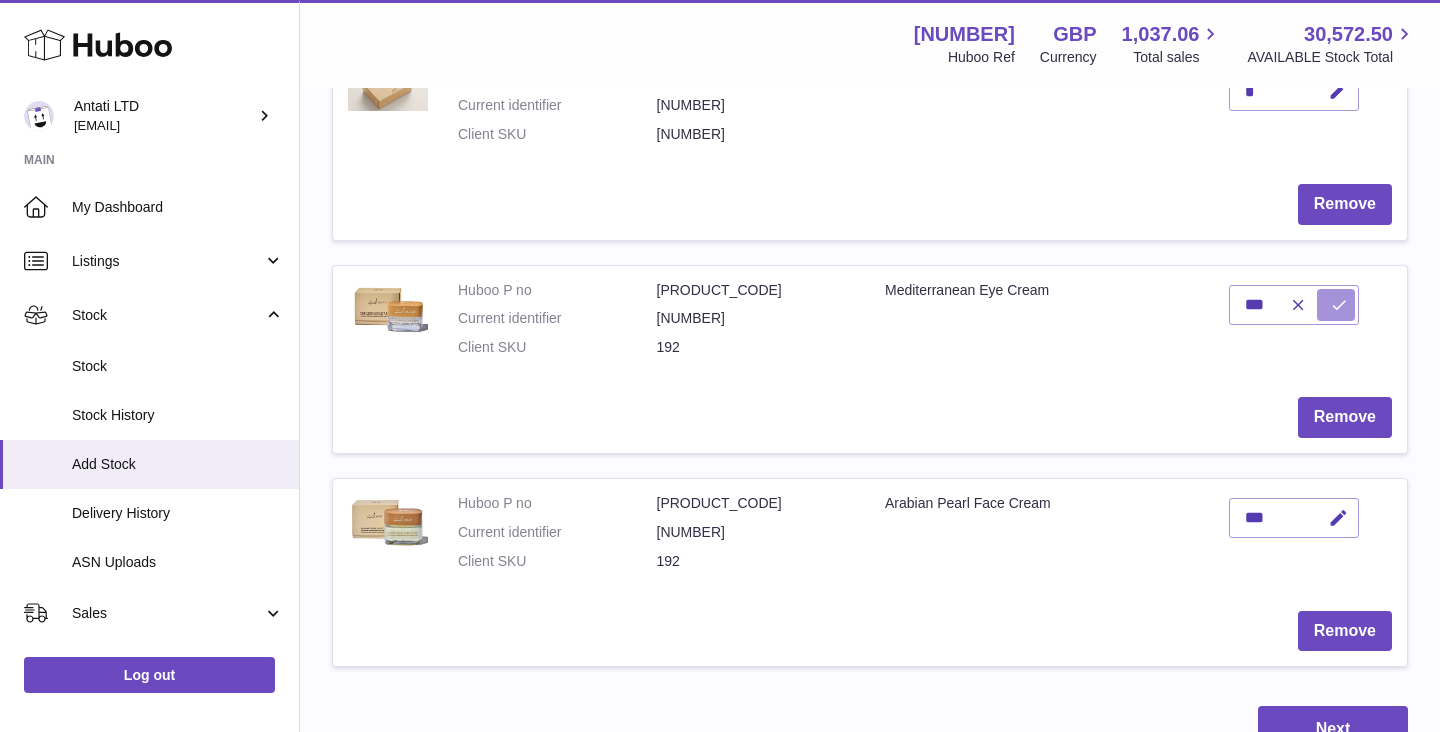 click at bounding box center [1336, 305] 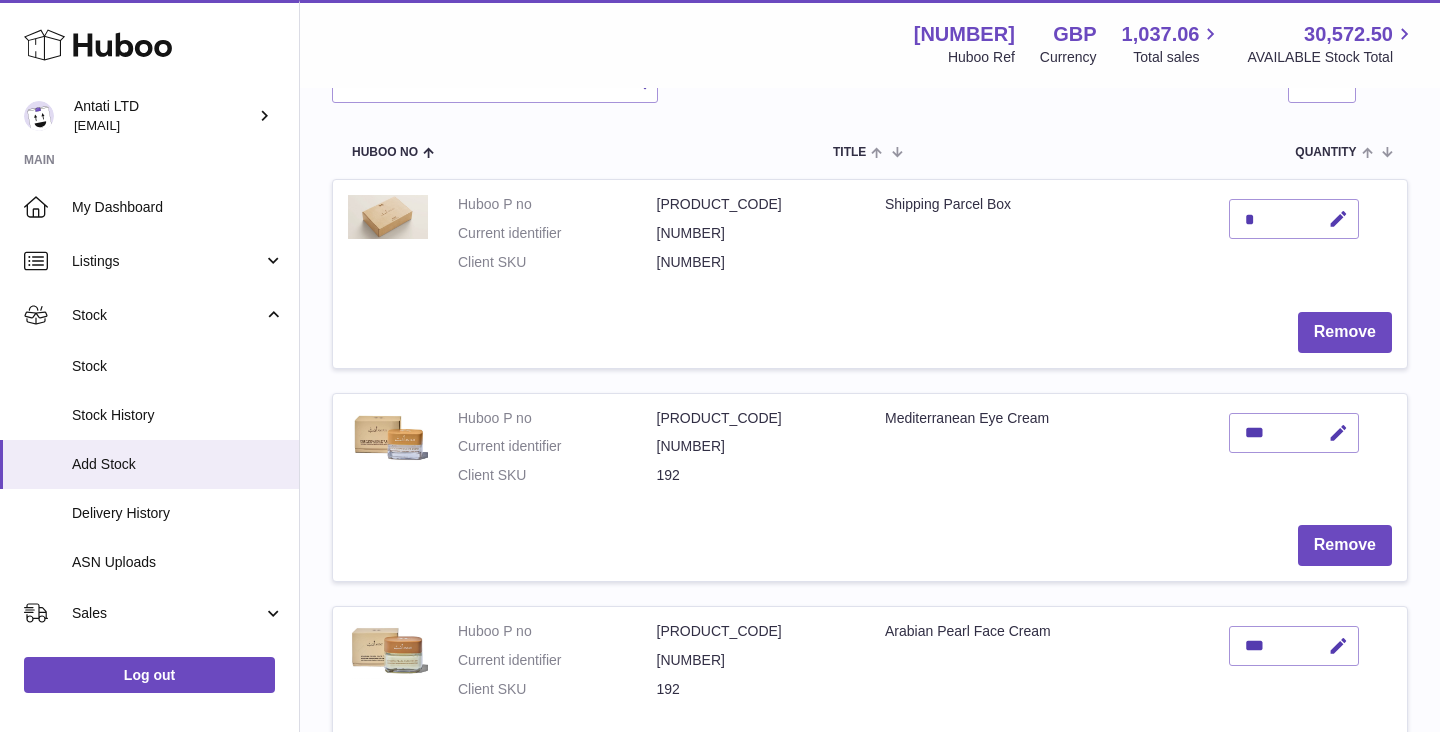 scroll, scrollTop: 191, scrollLeft: 0, axis: vertical 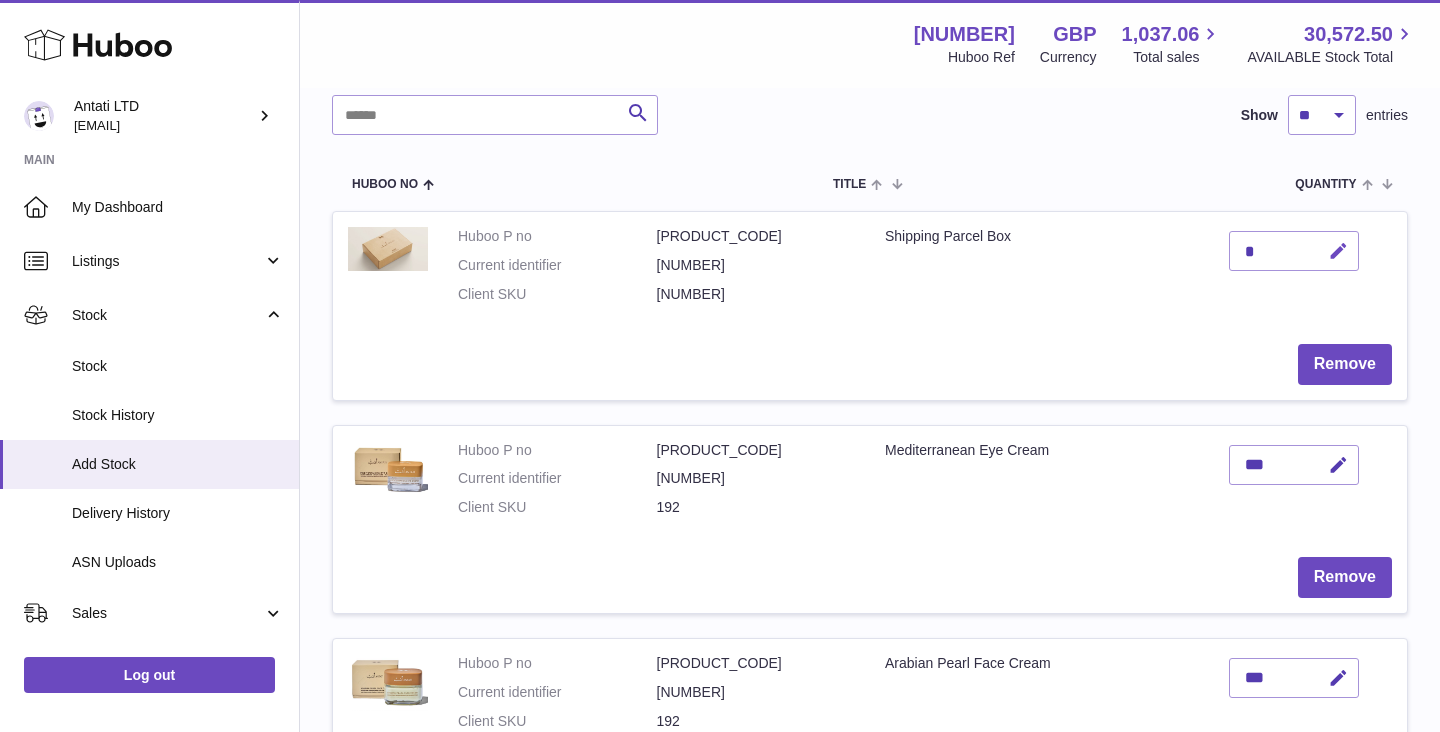 click at bounding box center (1338, 251) 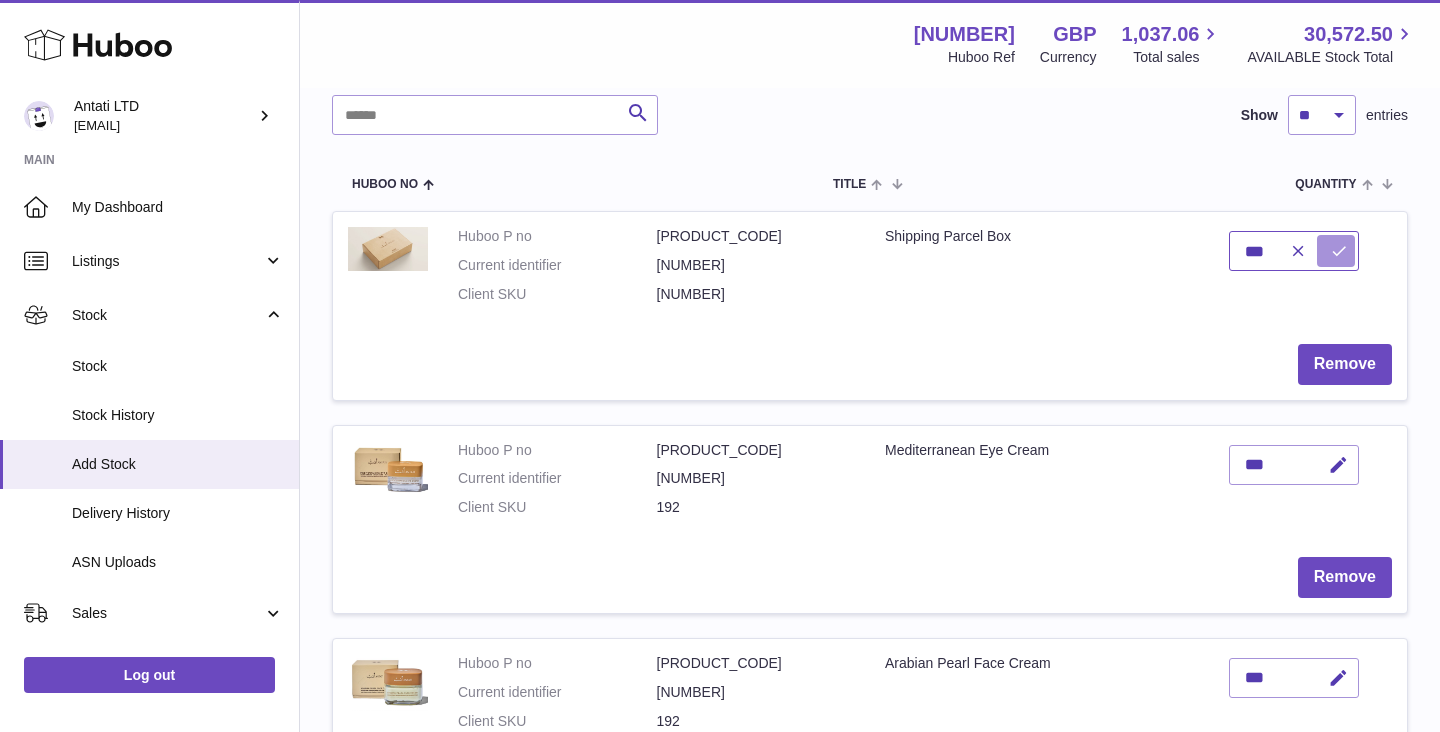 type on "***" 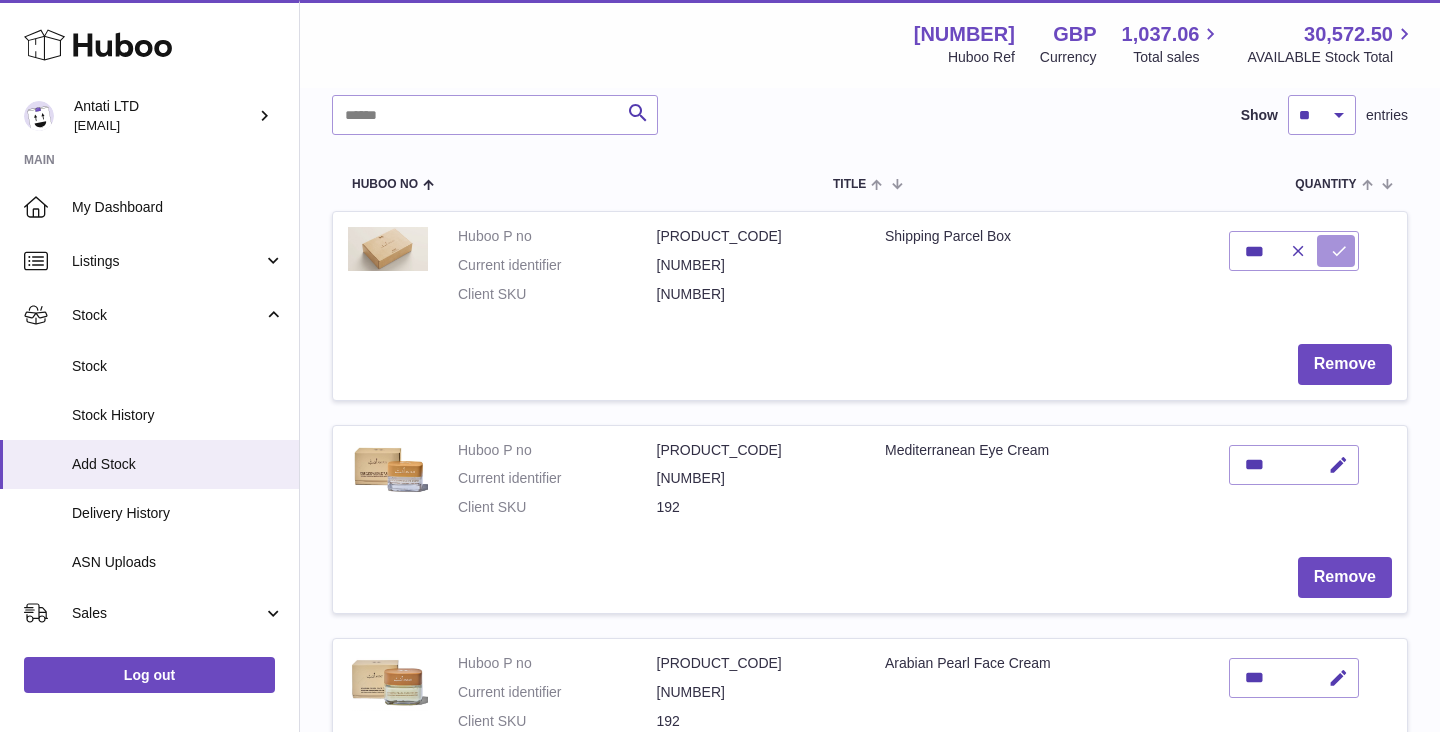 click at bounding box center [1339, 251] 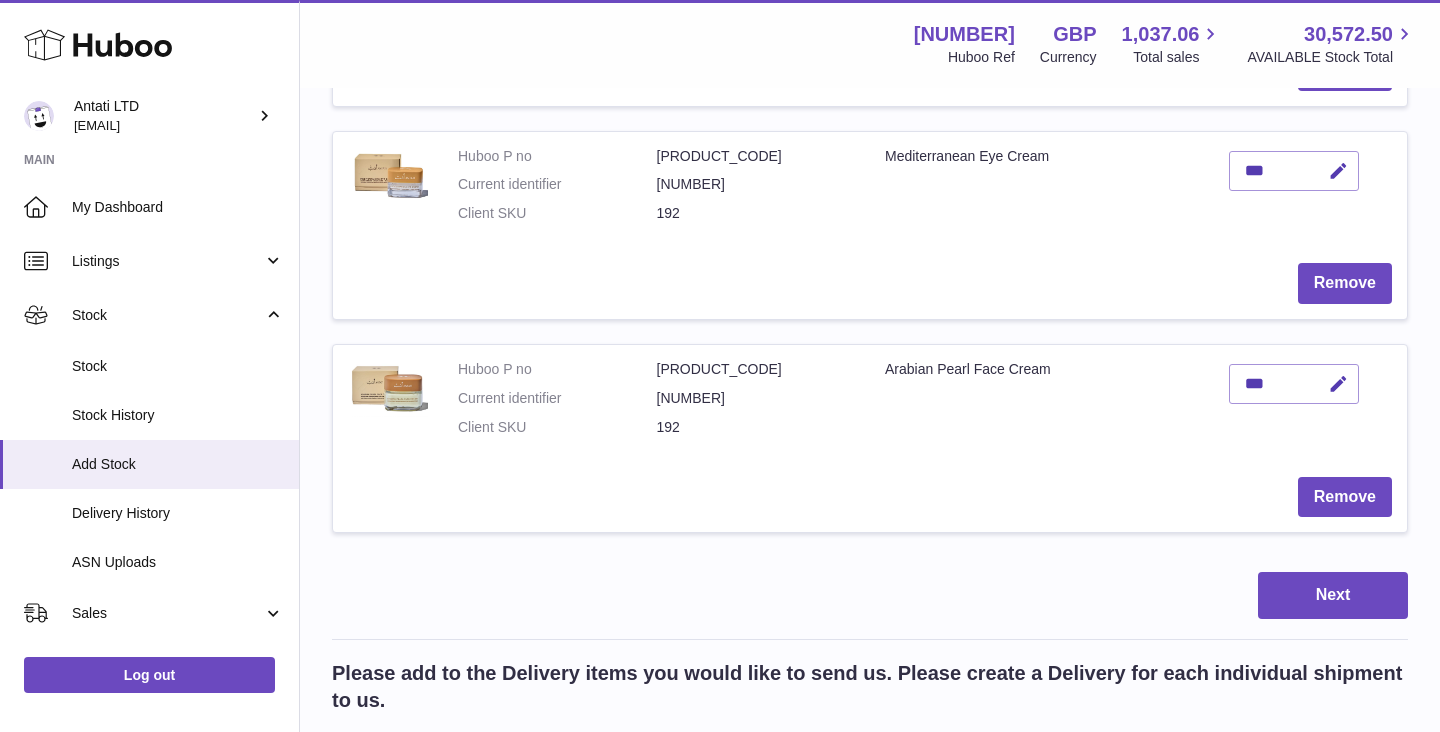 scroll, scrollTop: 509, scrollLeft: 0, axis: vertical 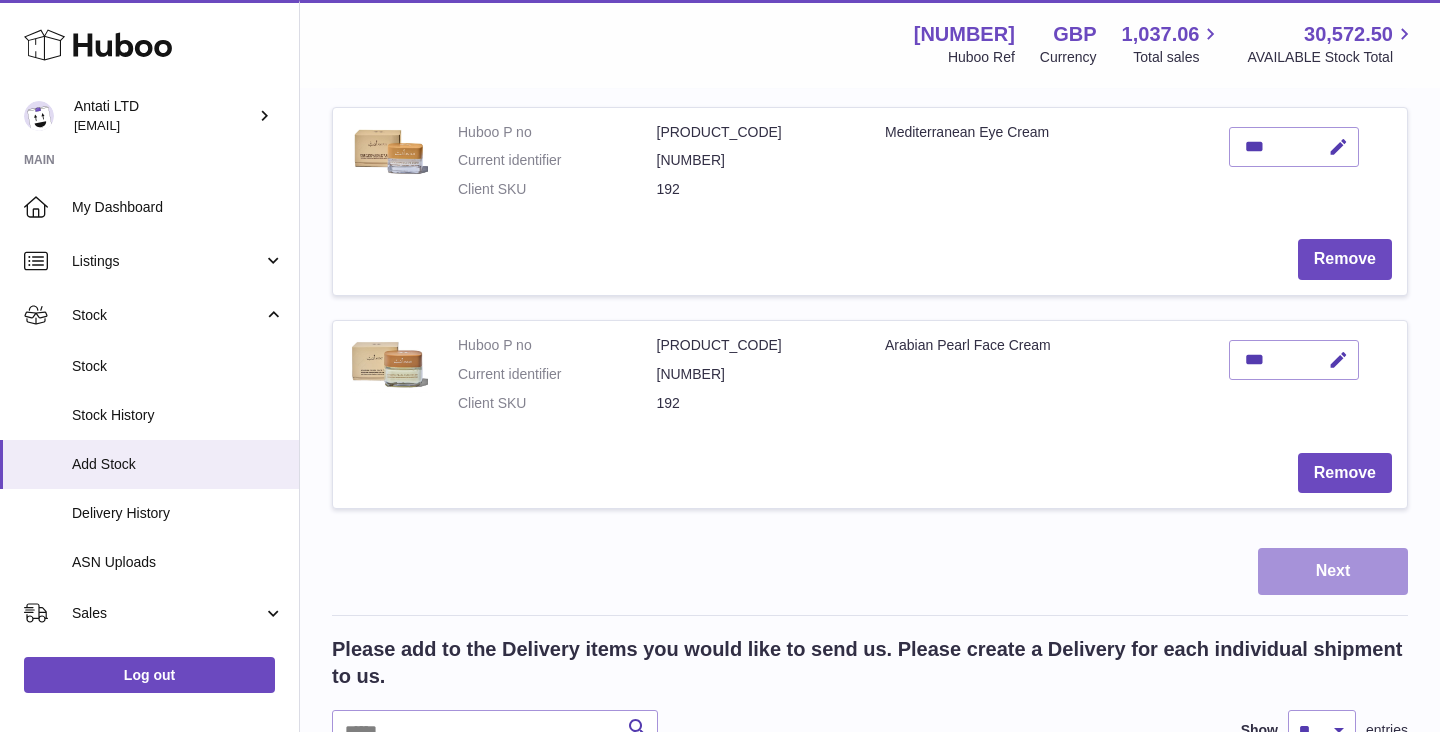 click on "Next" at bounding box center (1333, 571) 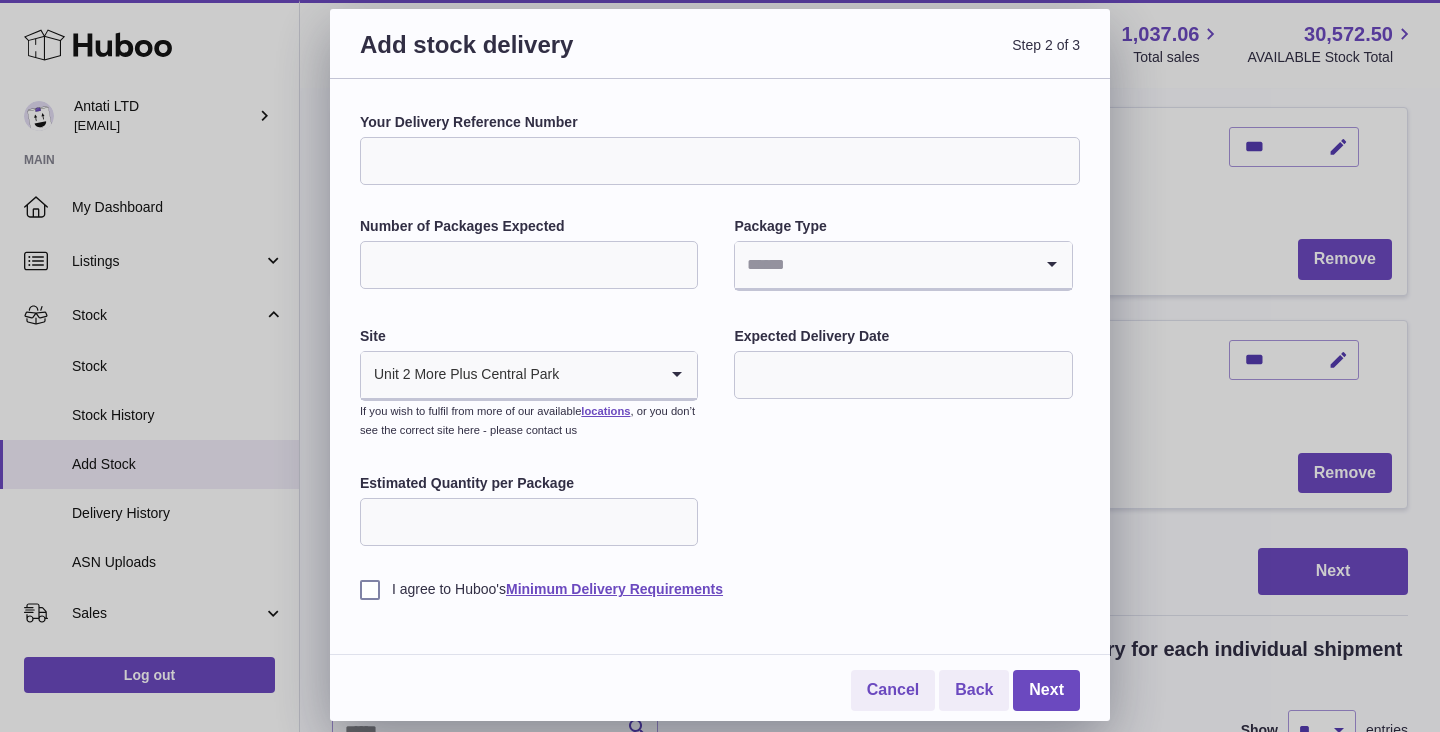 click on "Number of Packages Expected" at bounding box center (529, 265) 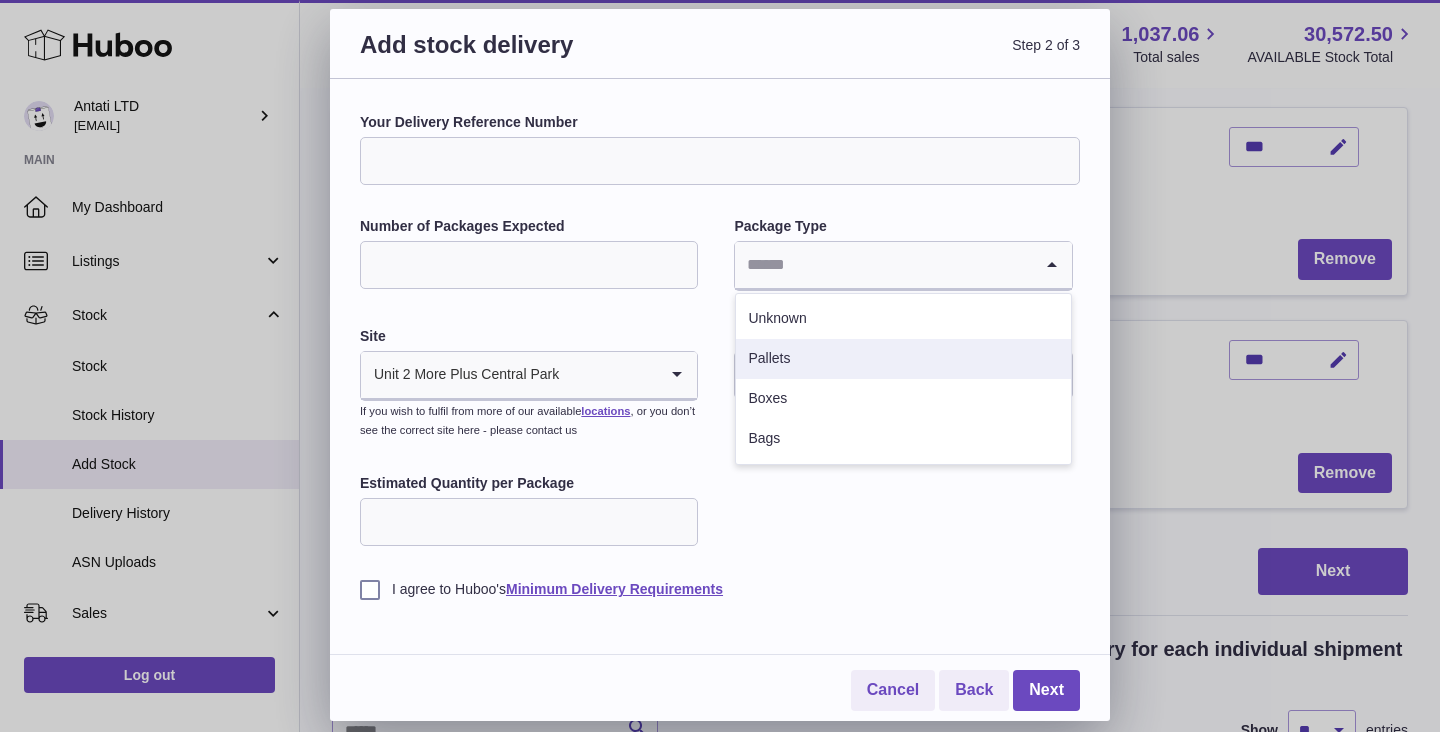 click on "Pallets" at bounding box center [903, 359] 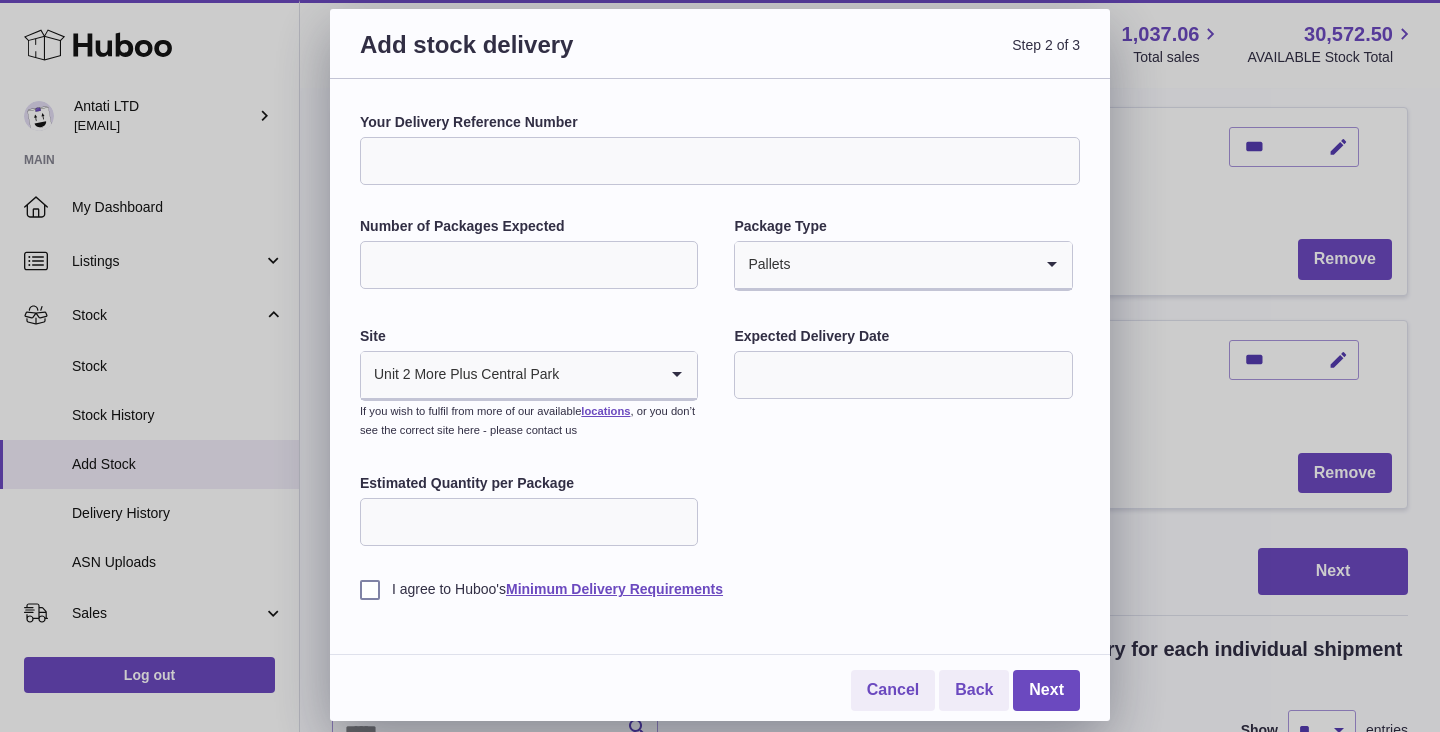 click at bounding box center [903, 375] 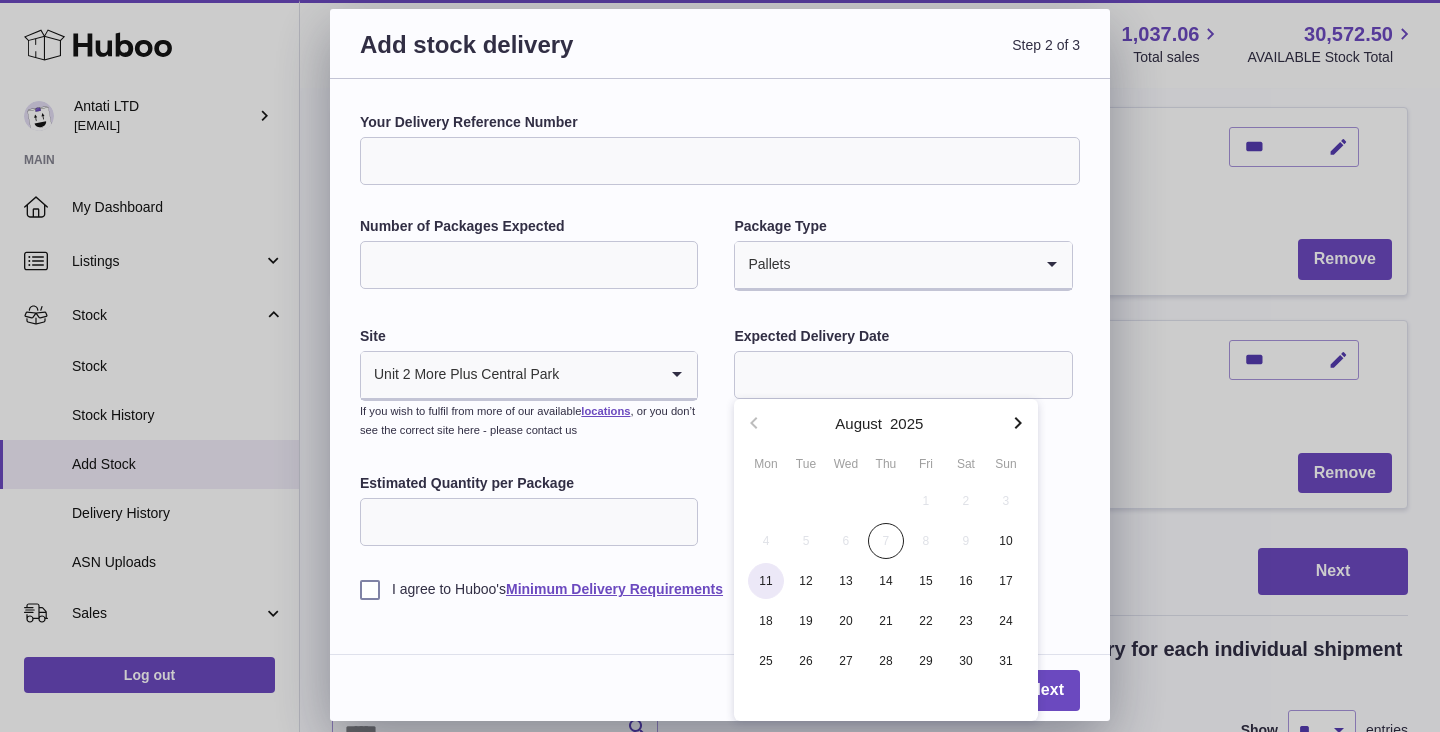 click on "11" at bounding box center (766, 581) 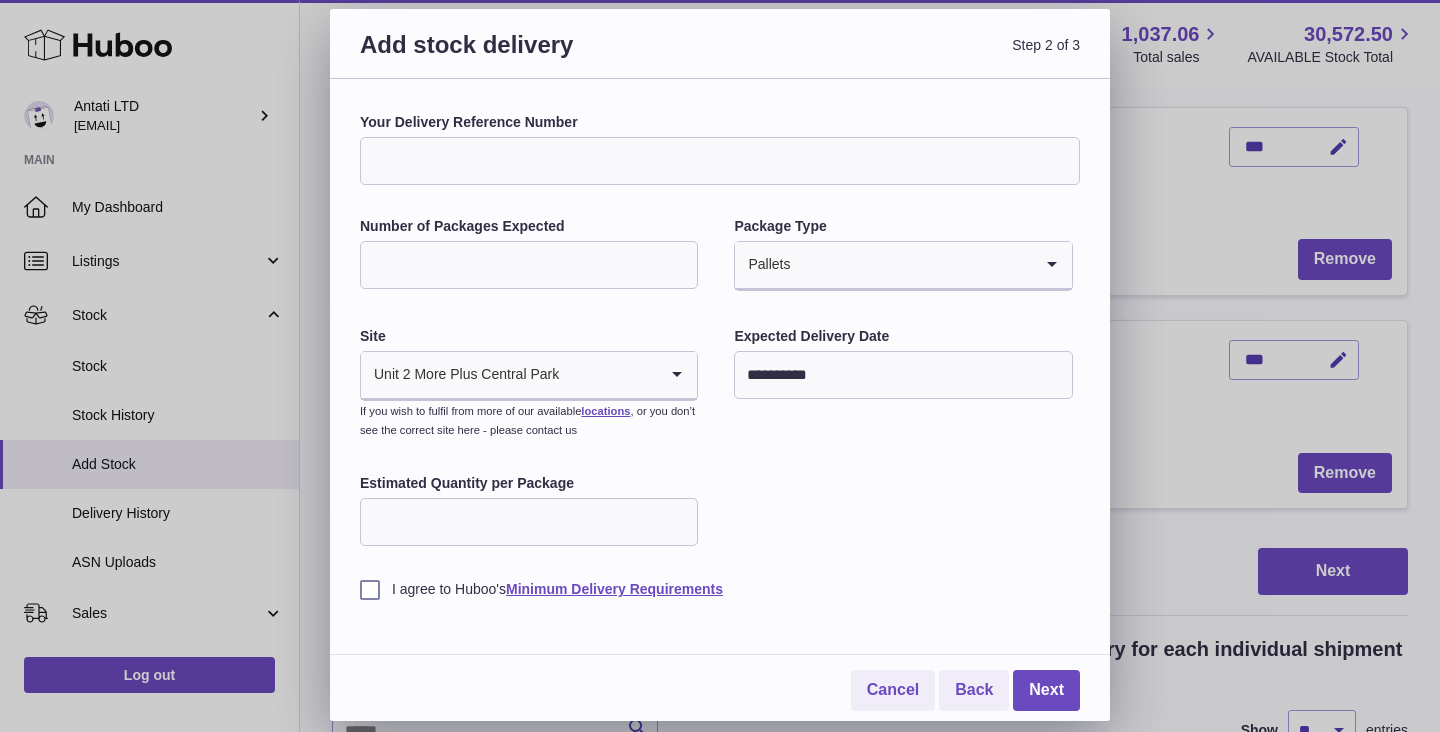 click on "Estimated Quantity per Package" at bounding box center (529, 522) 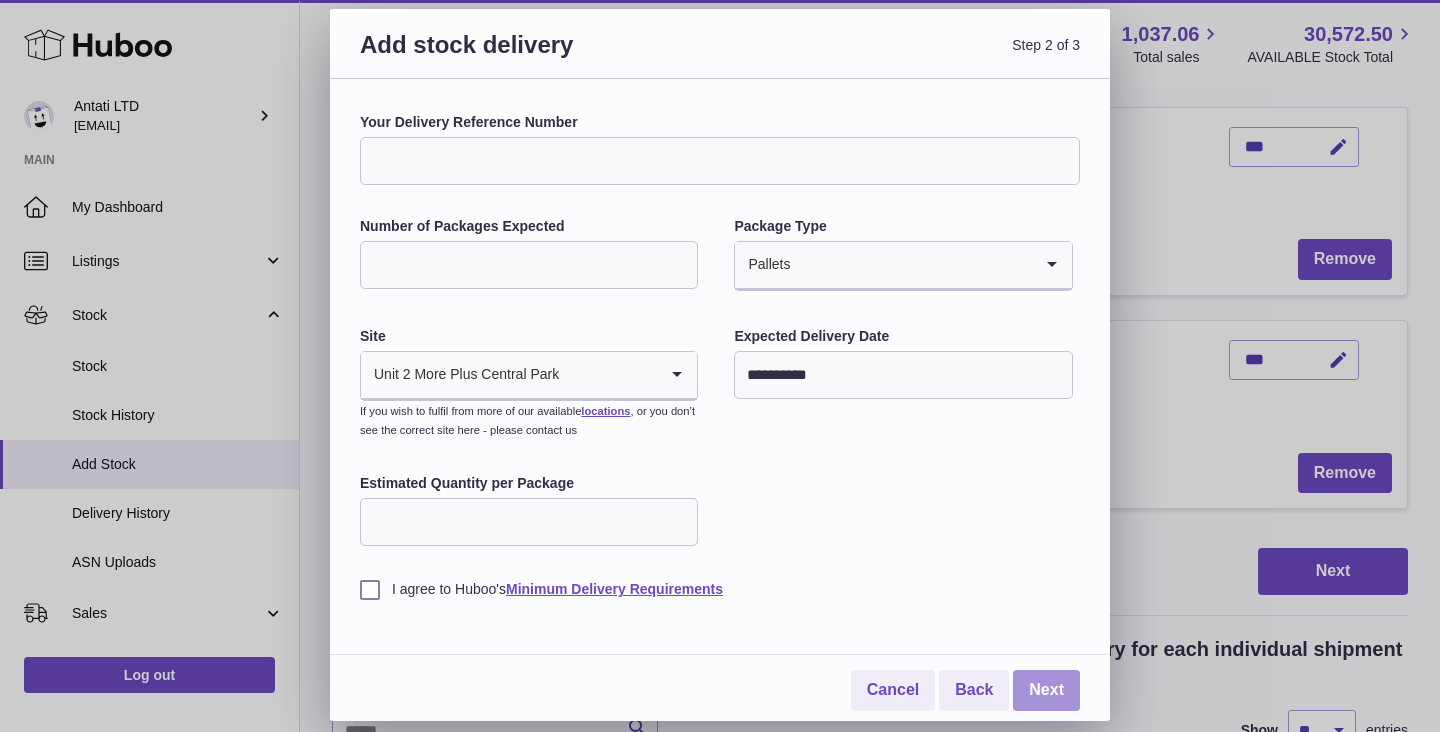 click on "Next" at bounding box center [1046, 690] 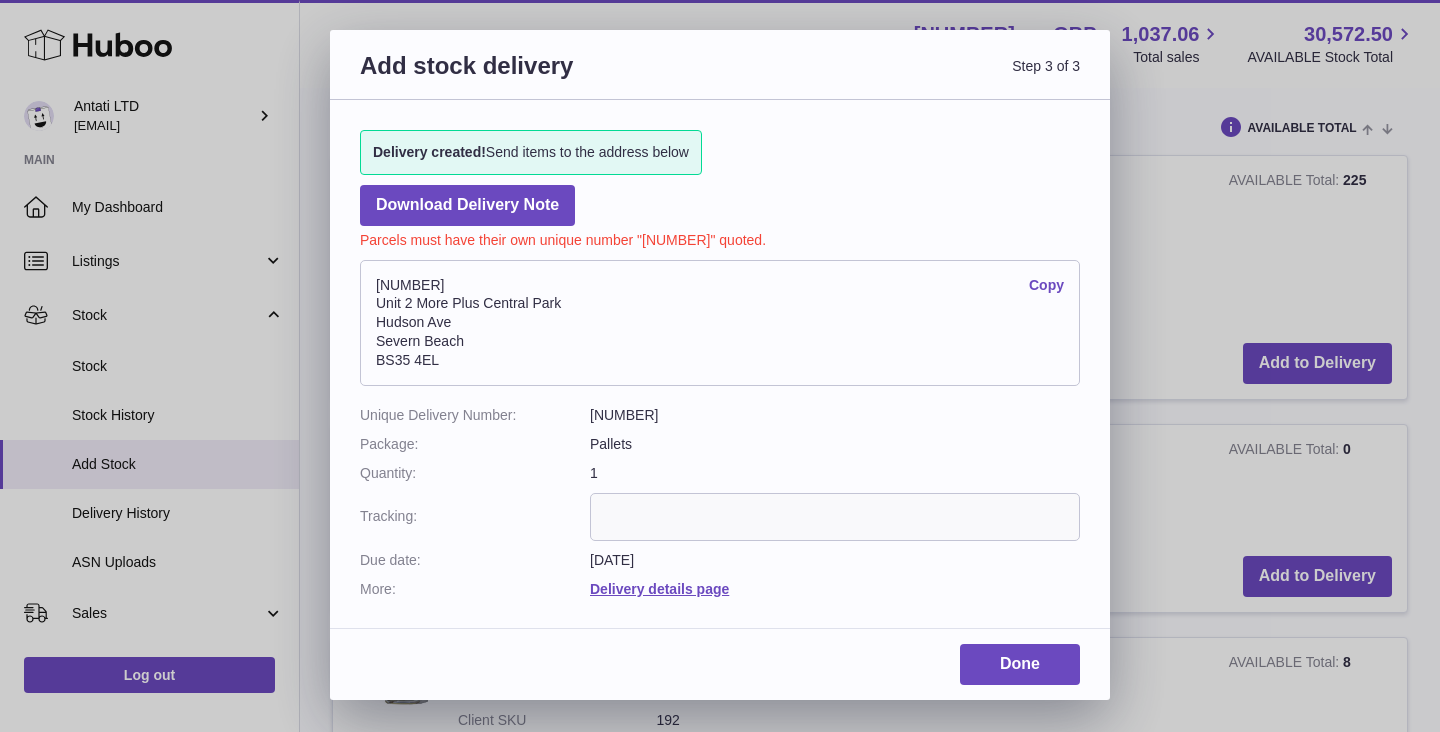 scroll, scrollTop: 453, scrollLeft: 0, axis: vertical 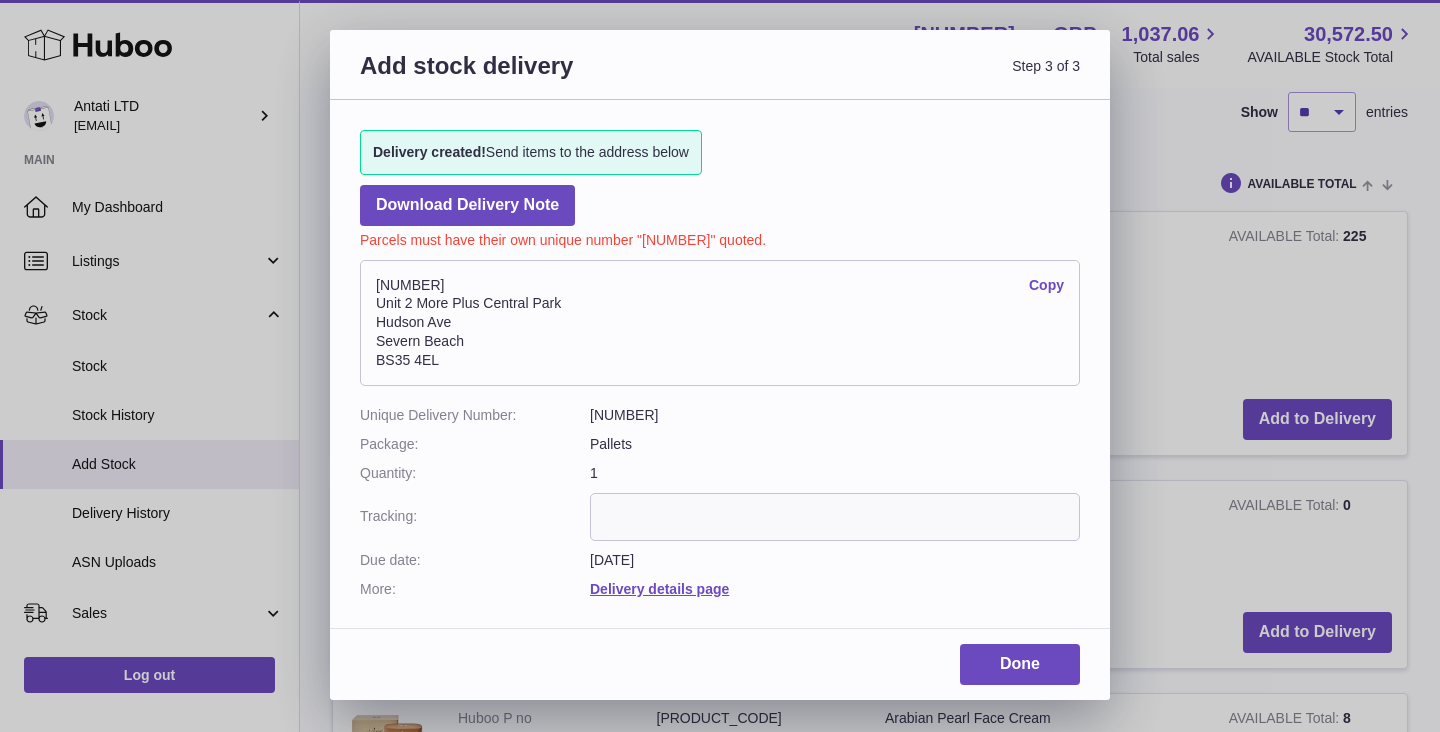 click on "Copy" at bounding box center [1046, 285] 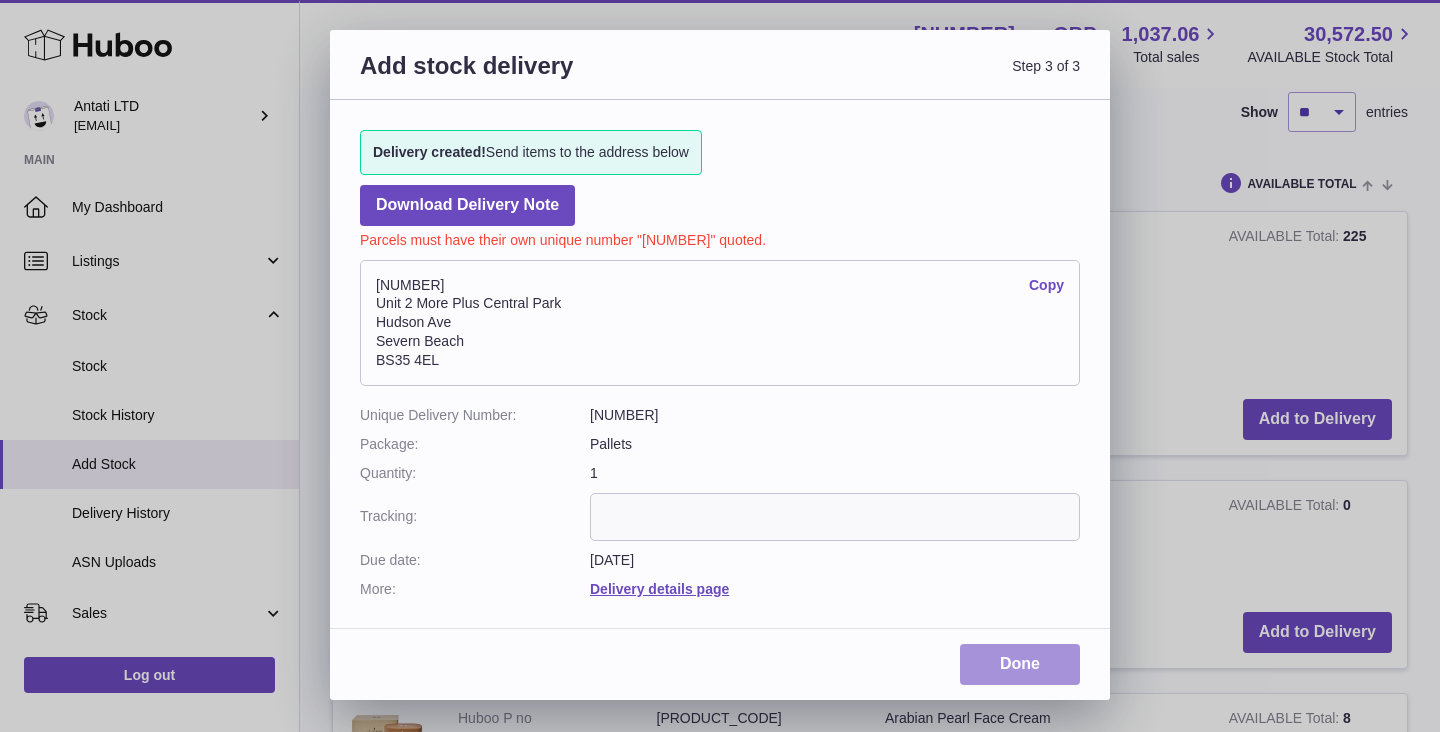 click on "Done" at bounding box center (1020, 664) 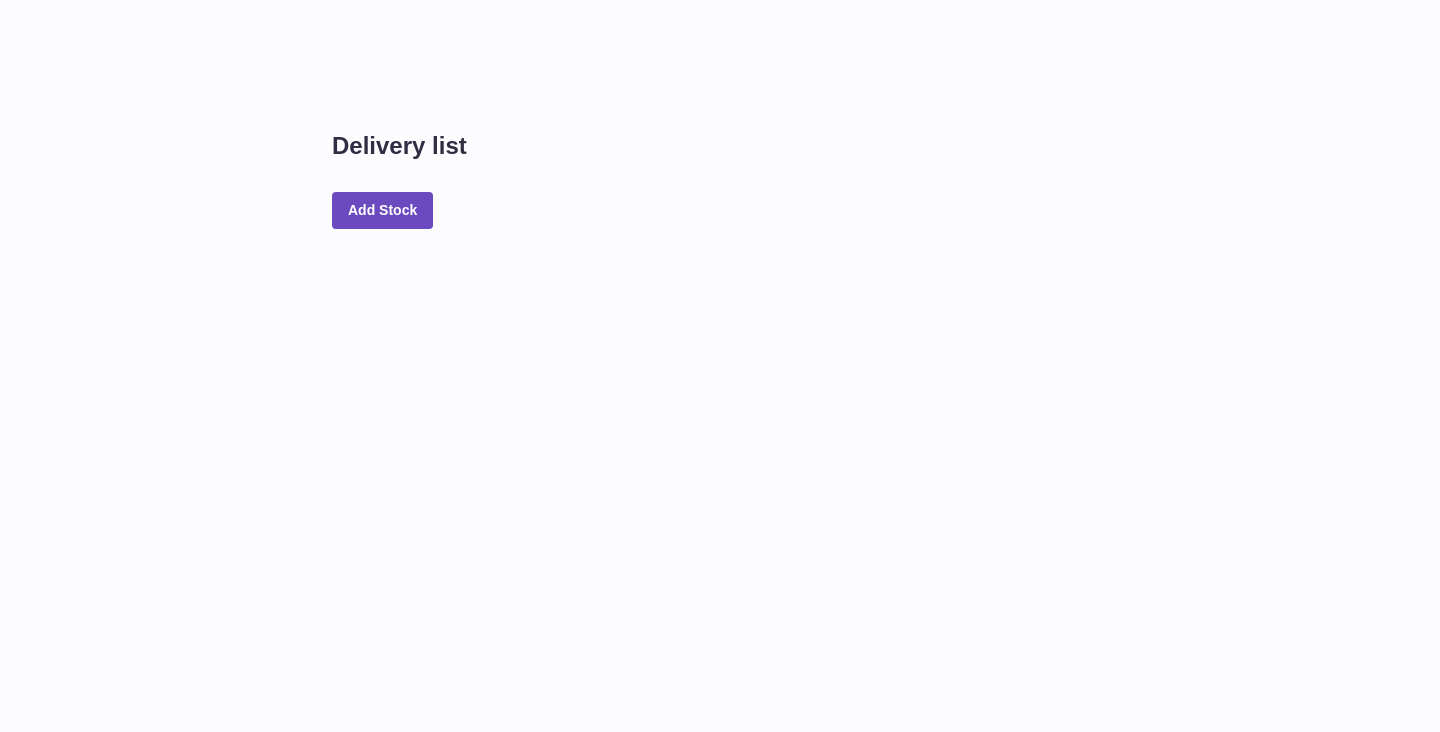 scroll, scrollTop: 0, scrollLeft: 0, axis: both 